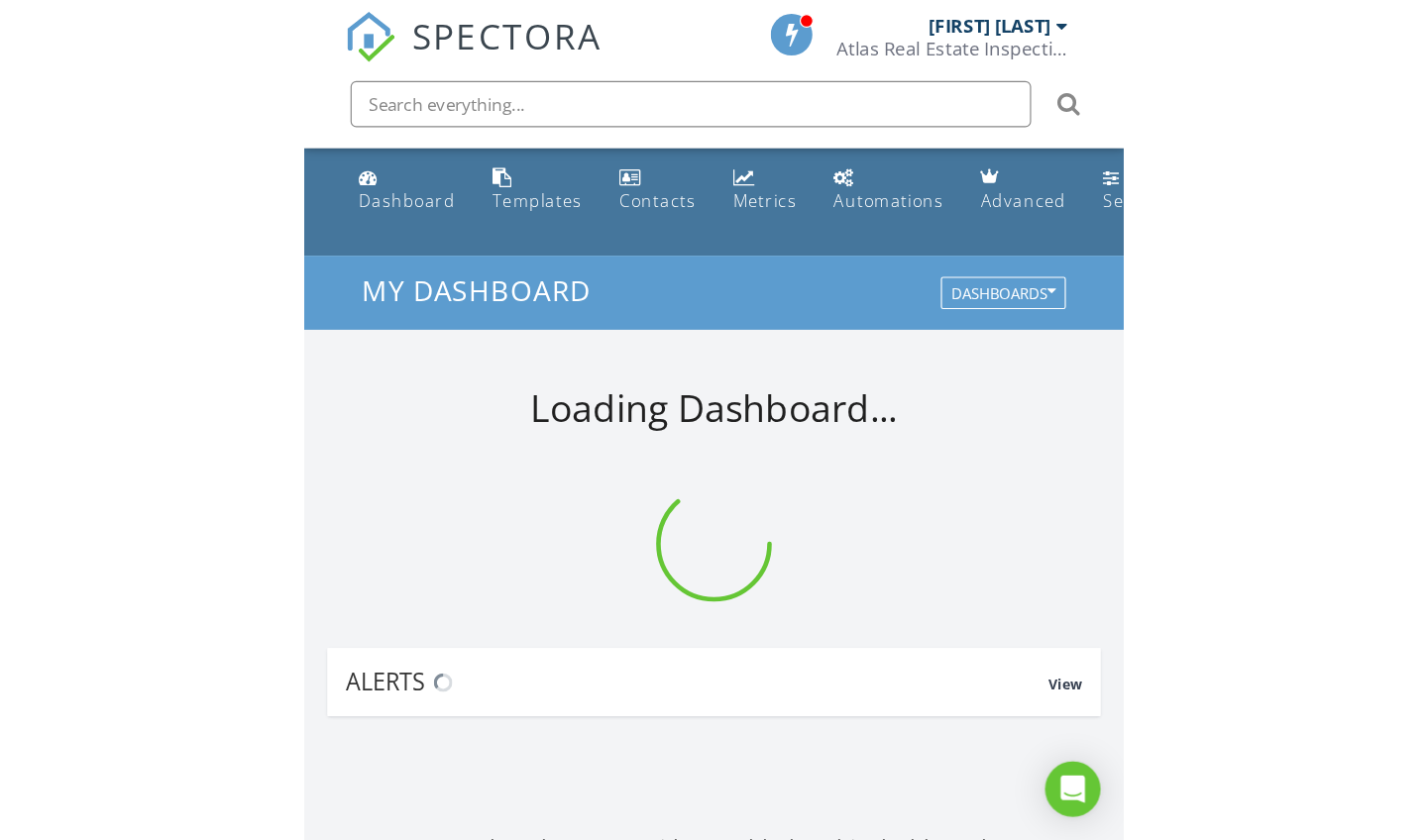 scroll, scrollTop: 0, scrollLeft: 0, axis: both 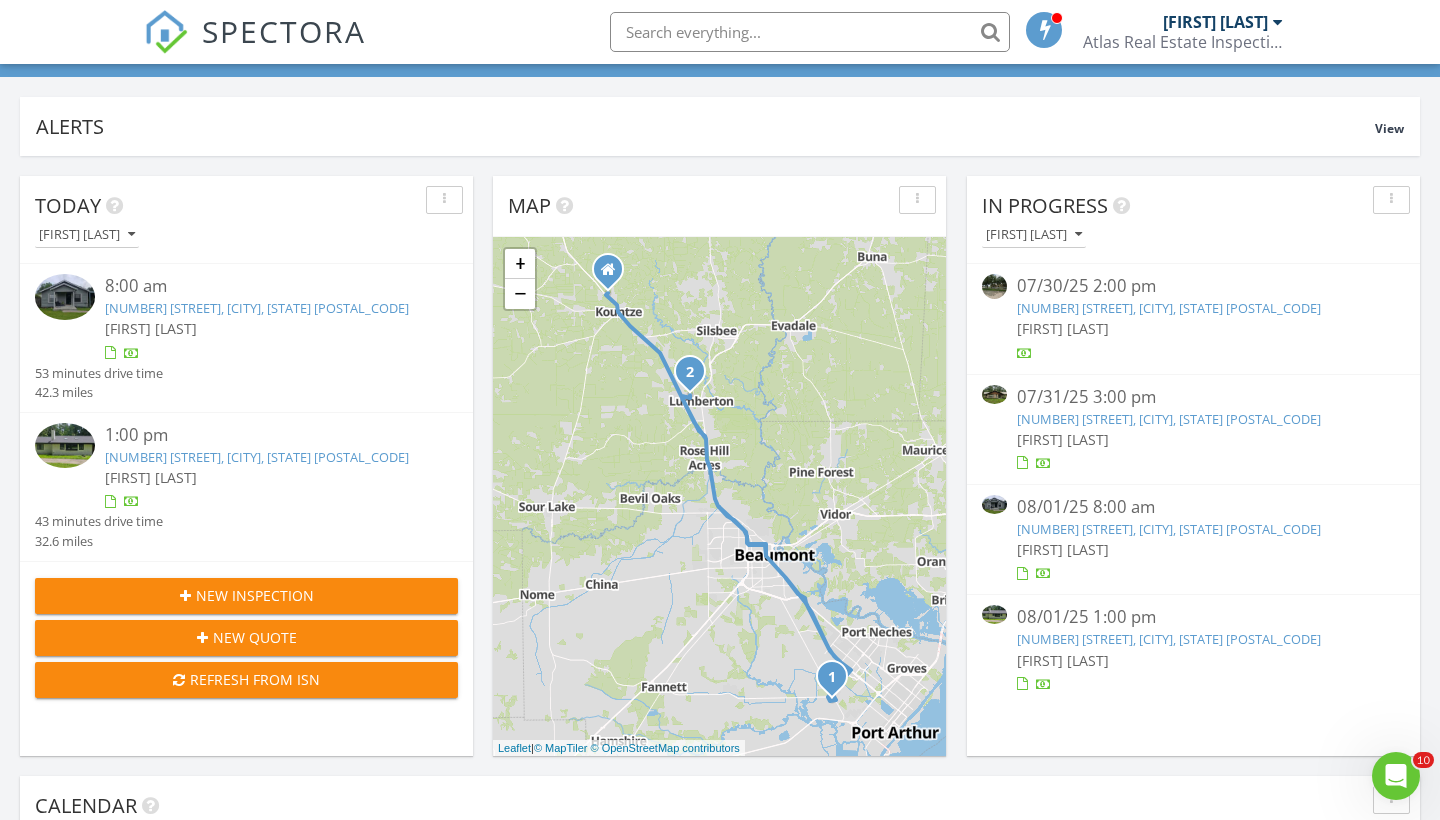 click on "360 Evangeline Dr, Vidor, TX 77662" at bounding box center (1169, 419) 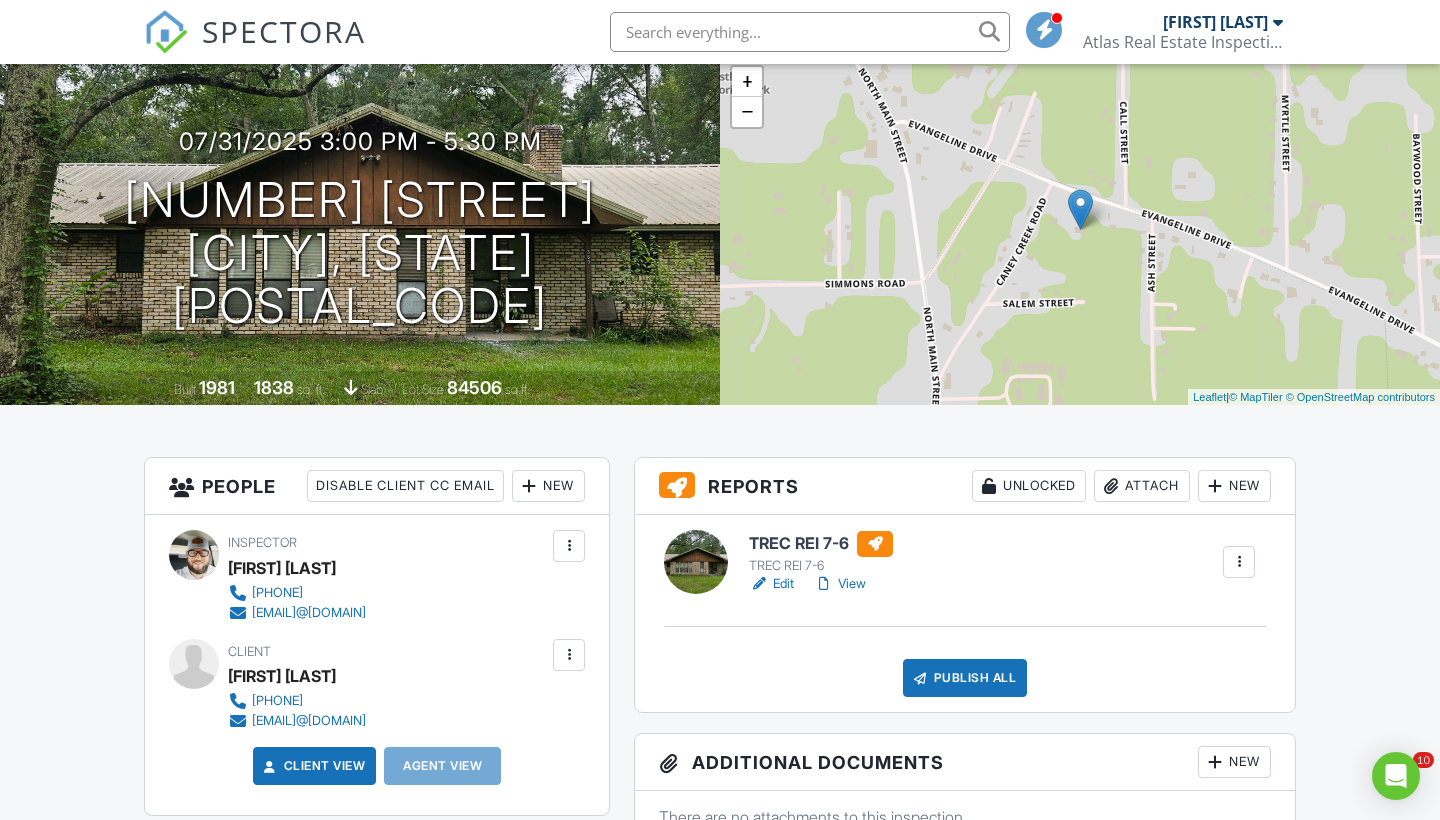 click on "Edit" at bounding box center [771, 584] 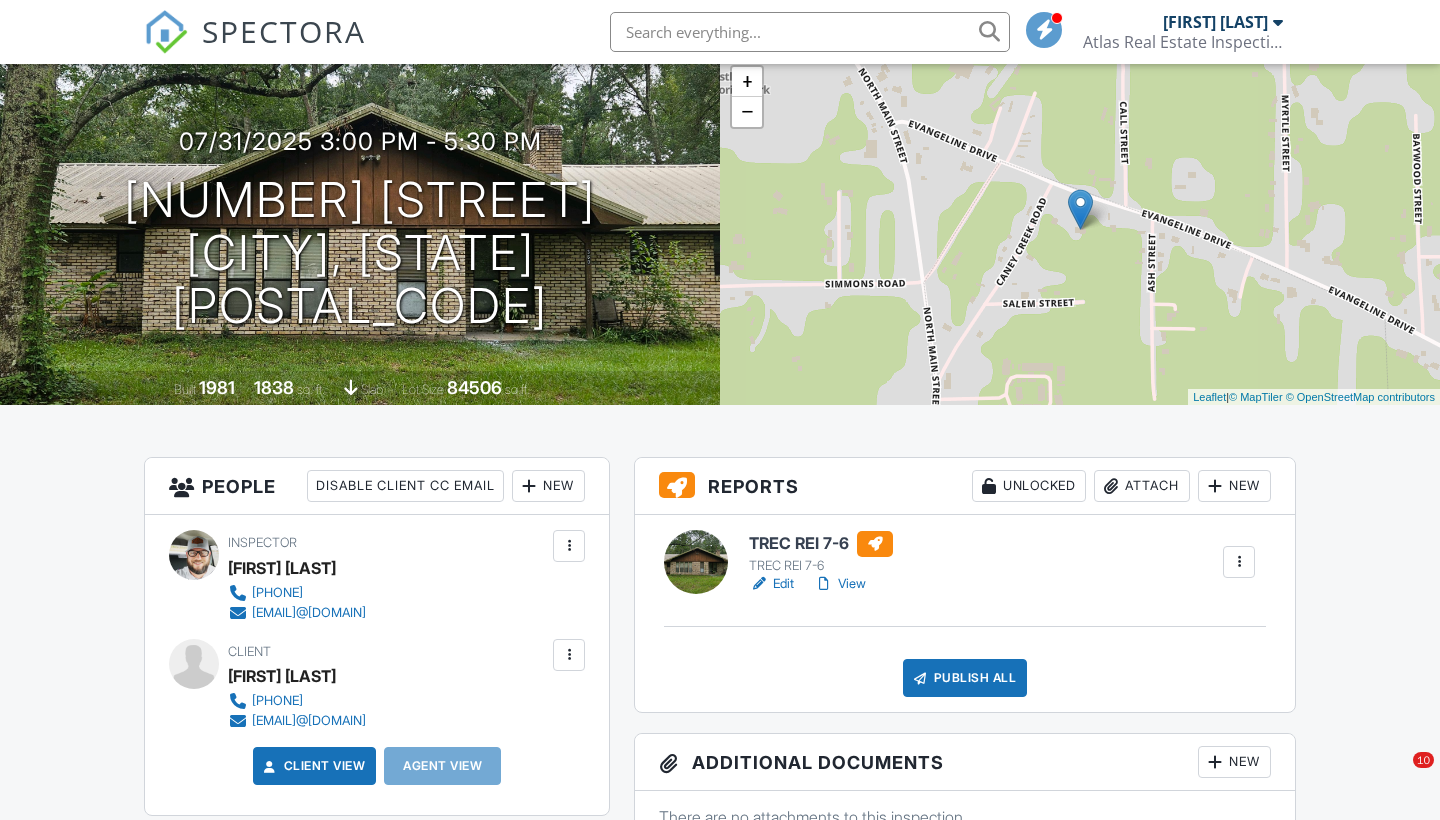 scroll, scrollTop: 129, scrollLeft: 0, axis: vertical 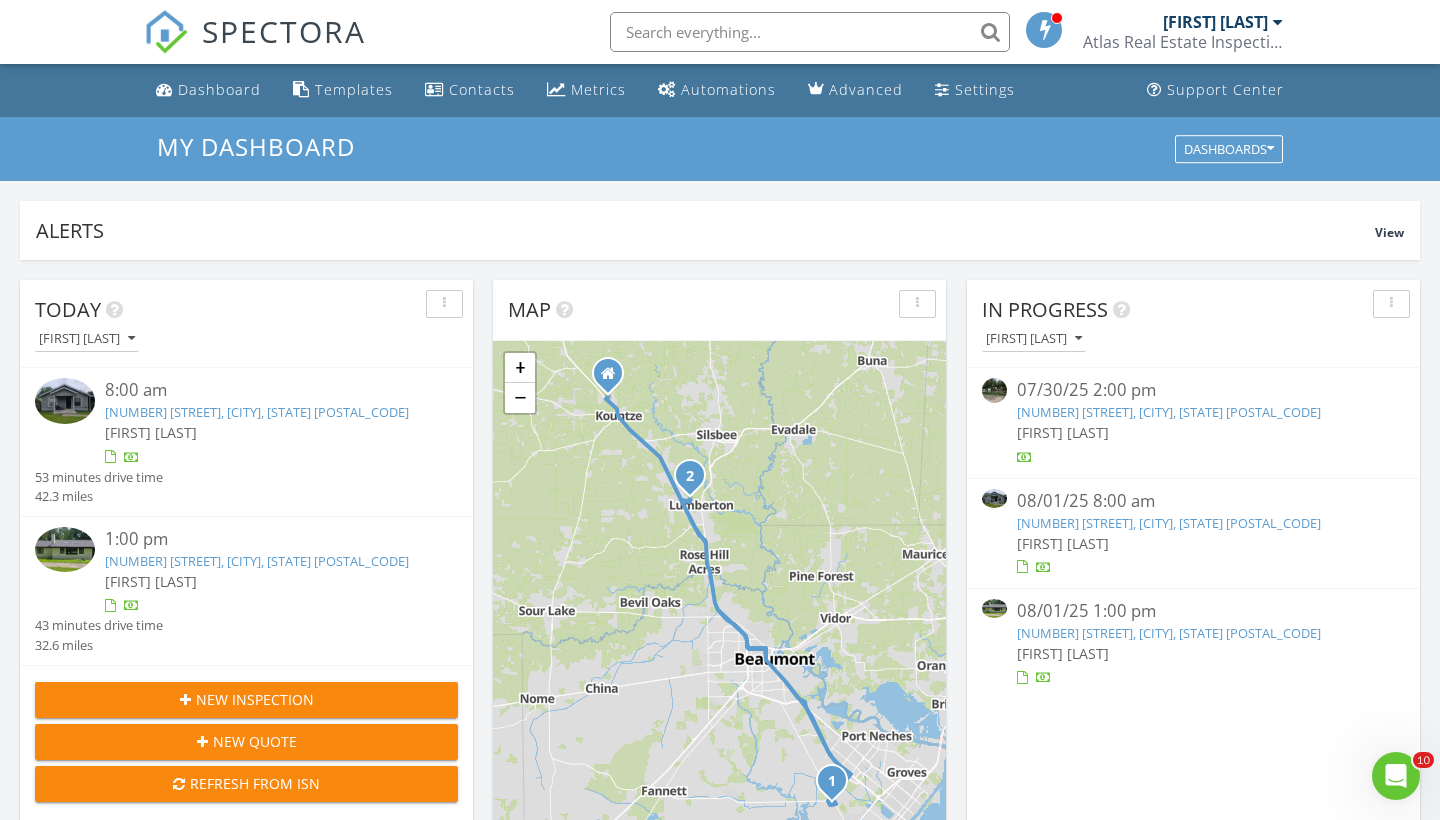 click on "[NUMBER] [STREET], [CITY], [STATE] [POSTAL_CODE]" at bounding box center (1169, 523) 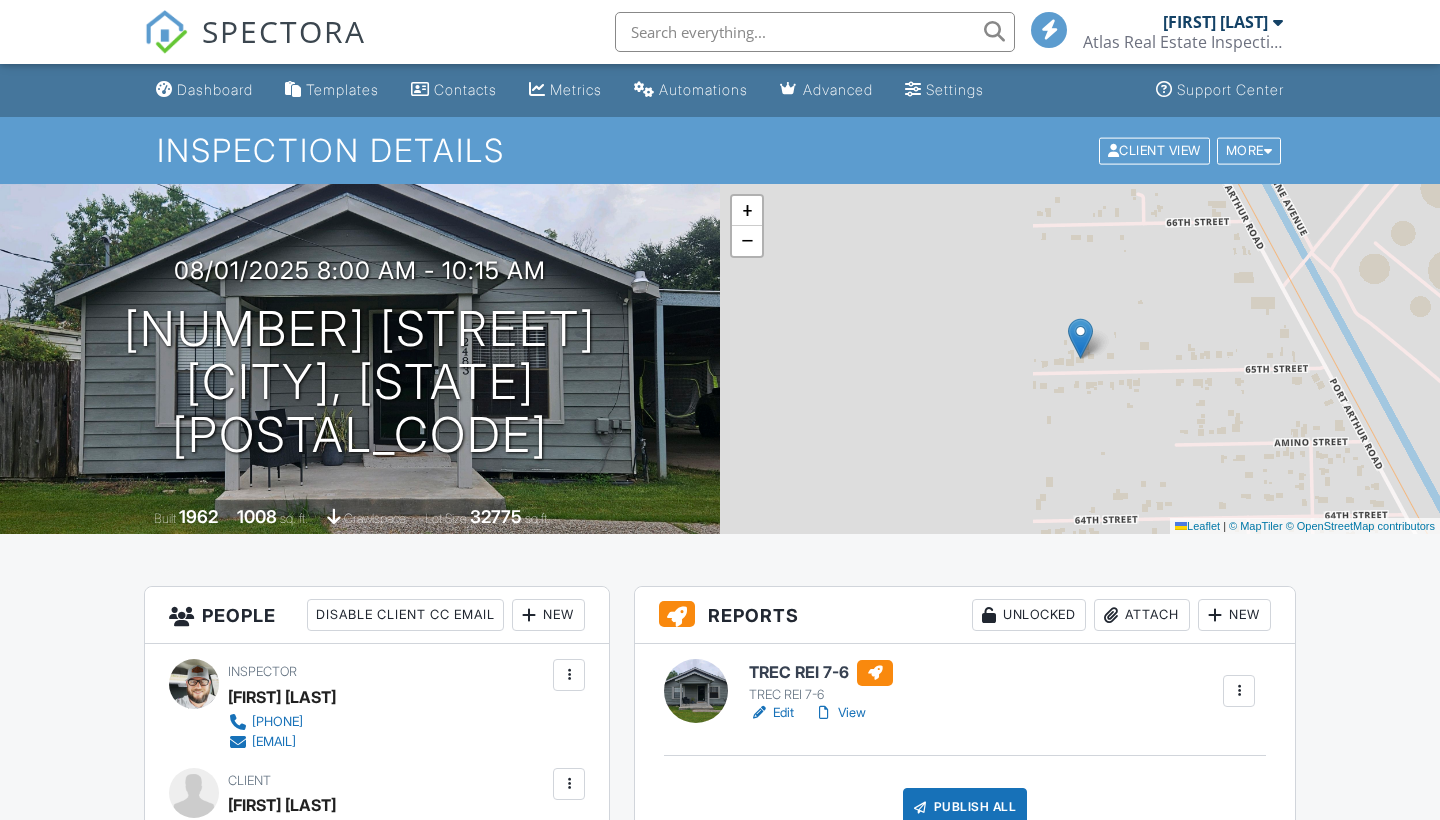 scroll, scrollTop: 0, scrollLeft: 0, axis: both 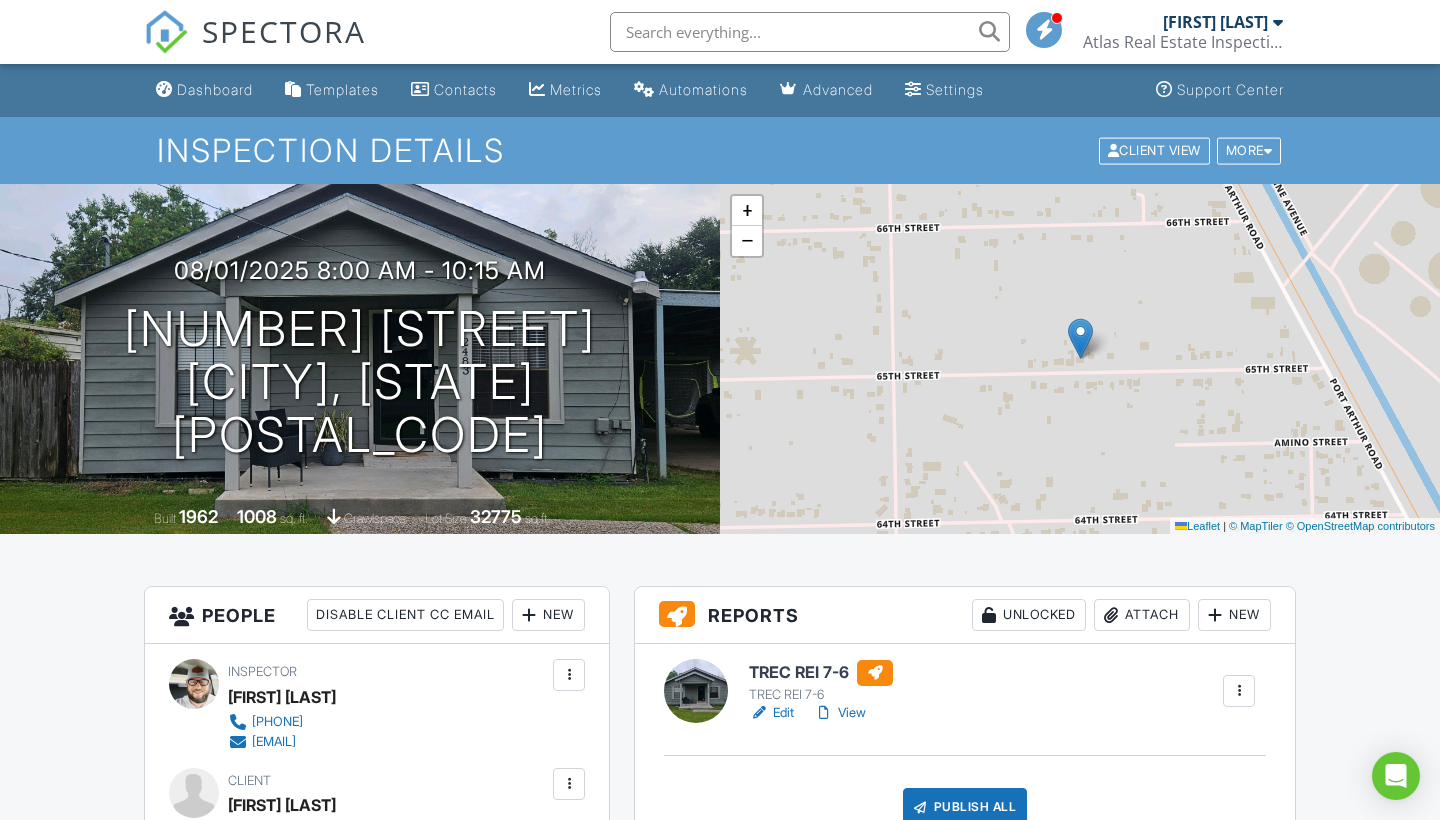 click on "Edit" at bounding box center (771, 713) 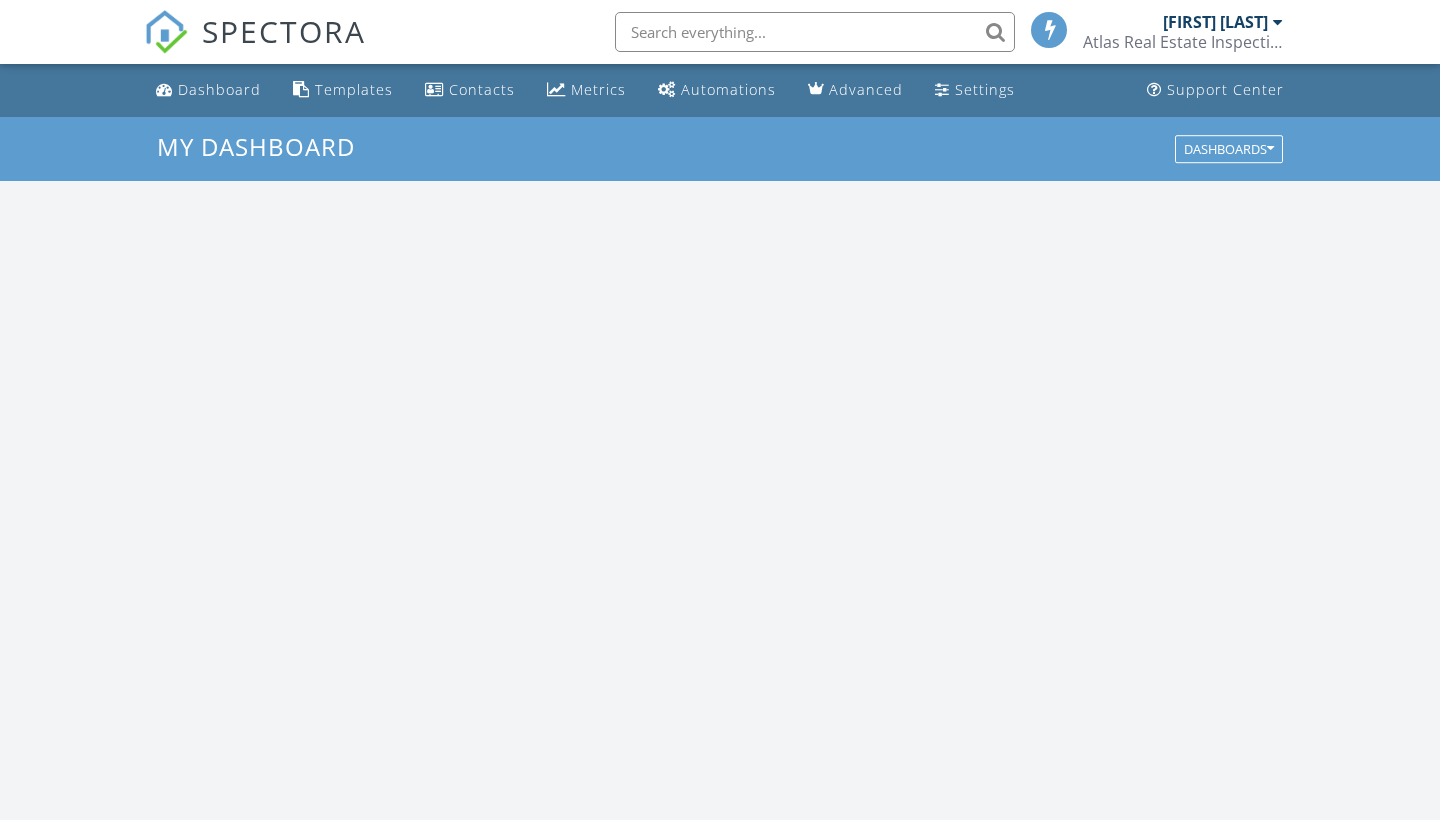 scroll, scrollTop: 0, scrollLeft: 0, axis: both 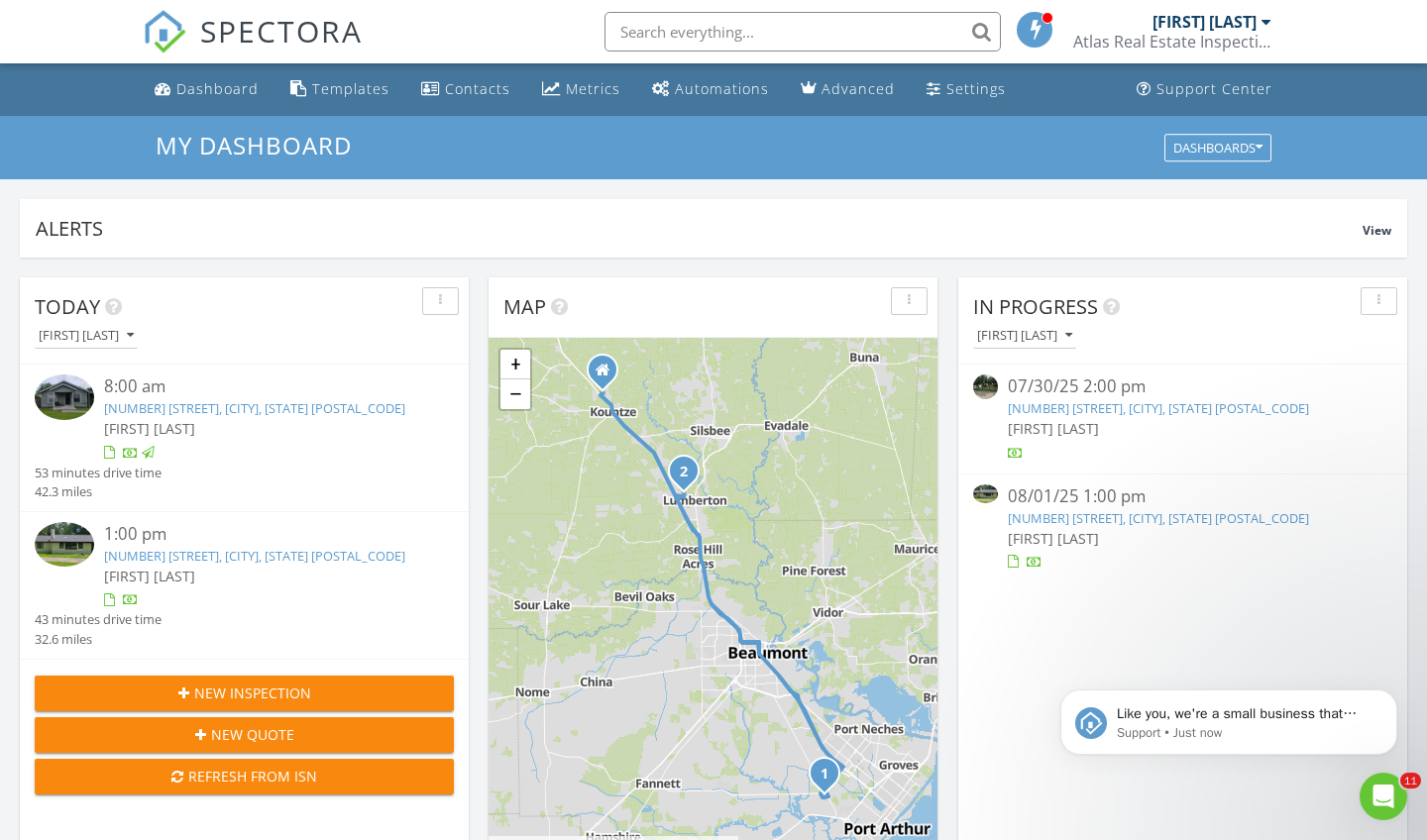 click on "90 Blanton Rd, Lumberton, TX 77657" at bounding box center (1158, 518) 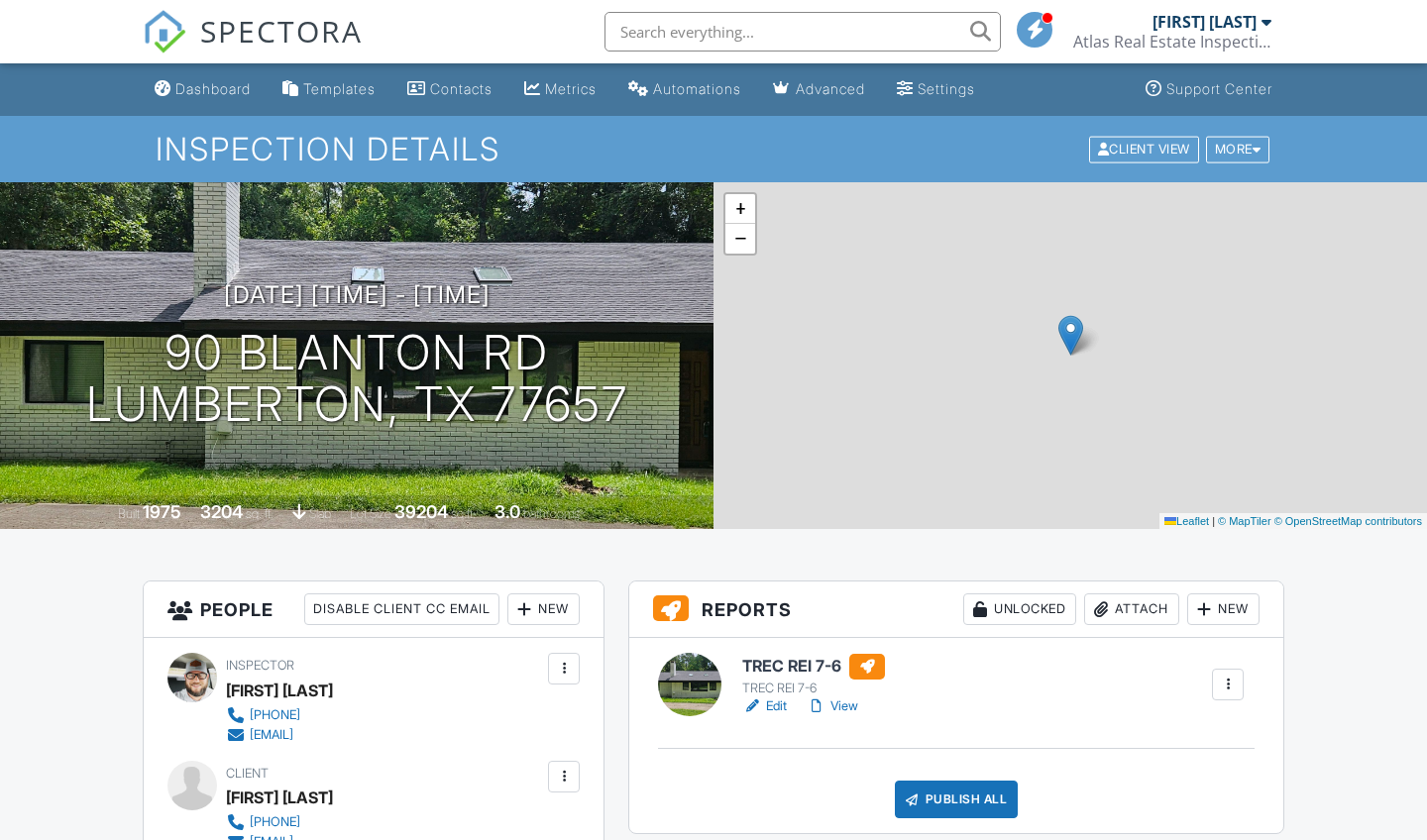 scroll, scrollTop: 0, scrollLeft: 0, axis: both 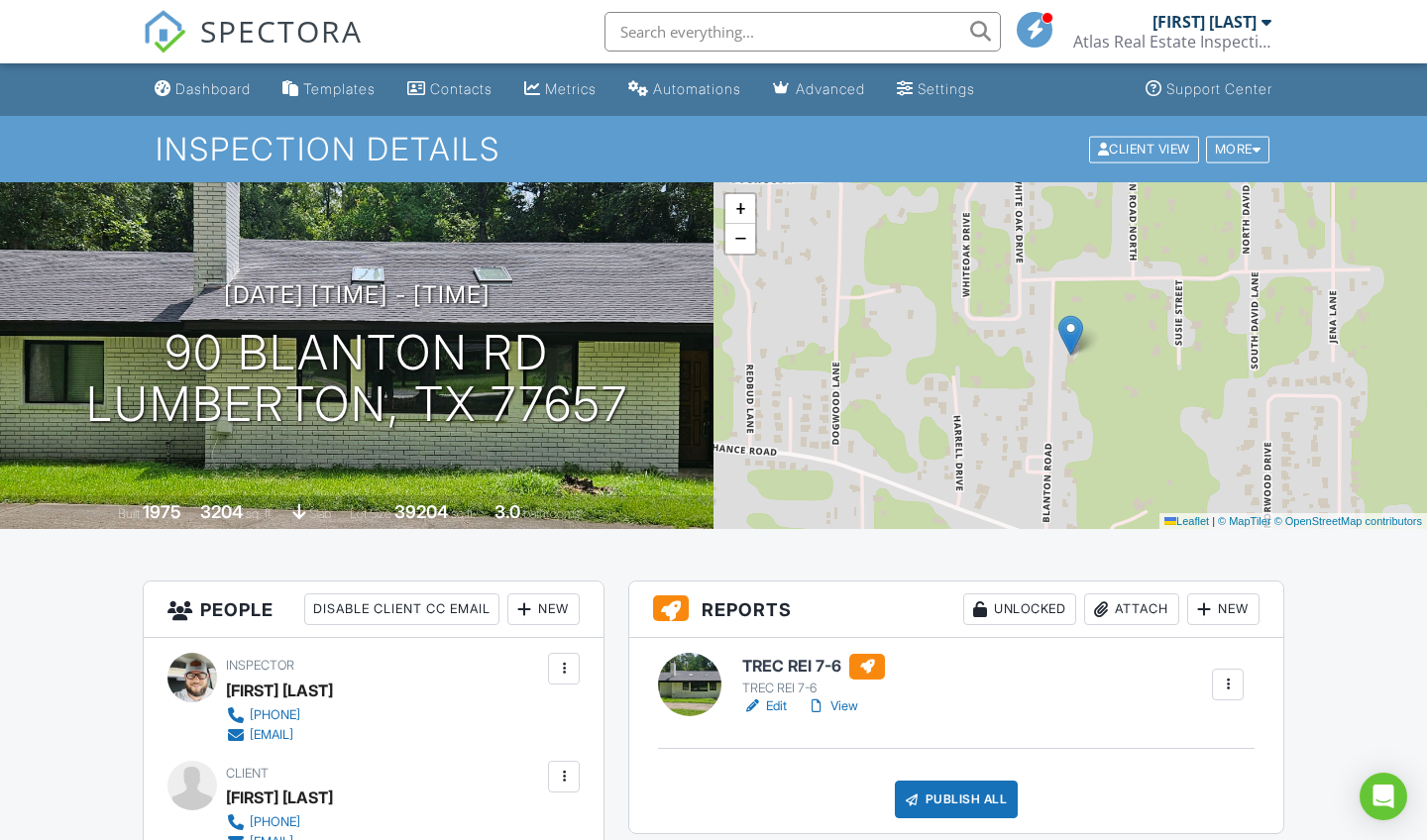 click on "Edit" at bounding box center (764, 706) 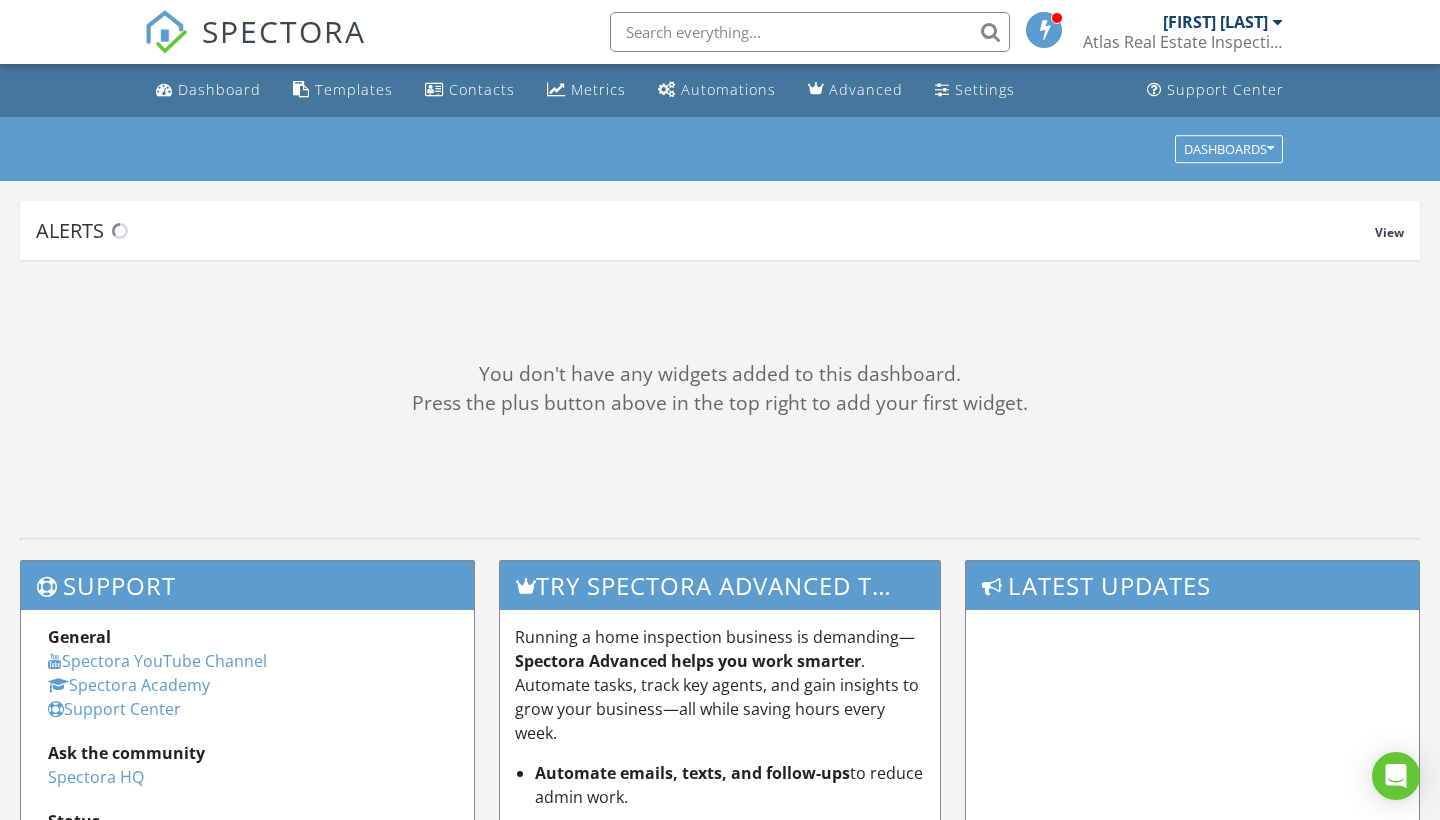 scroll, scrollTop: 0, scrollLeft: 0, axis: both 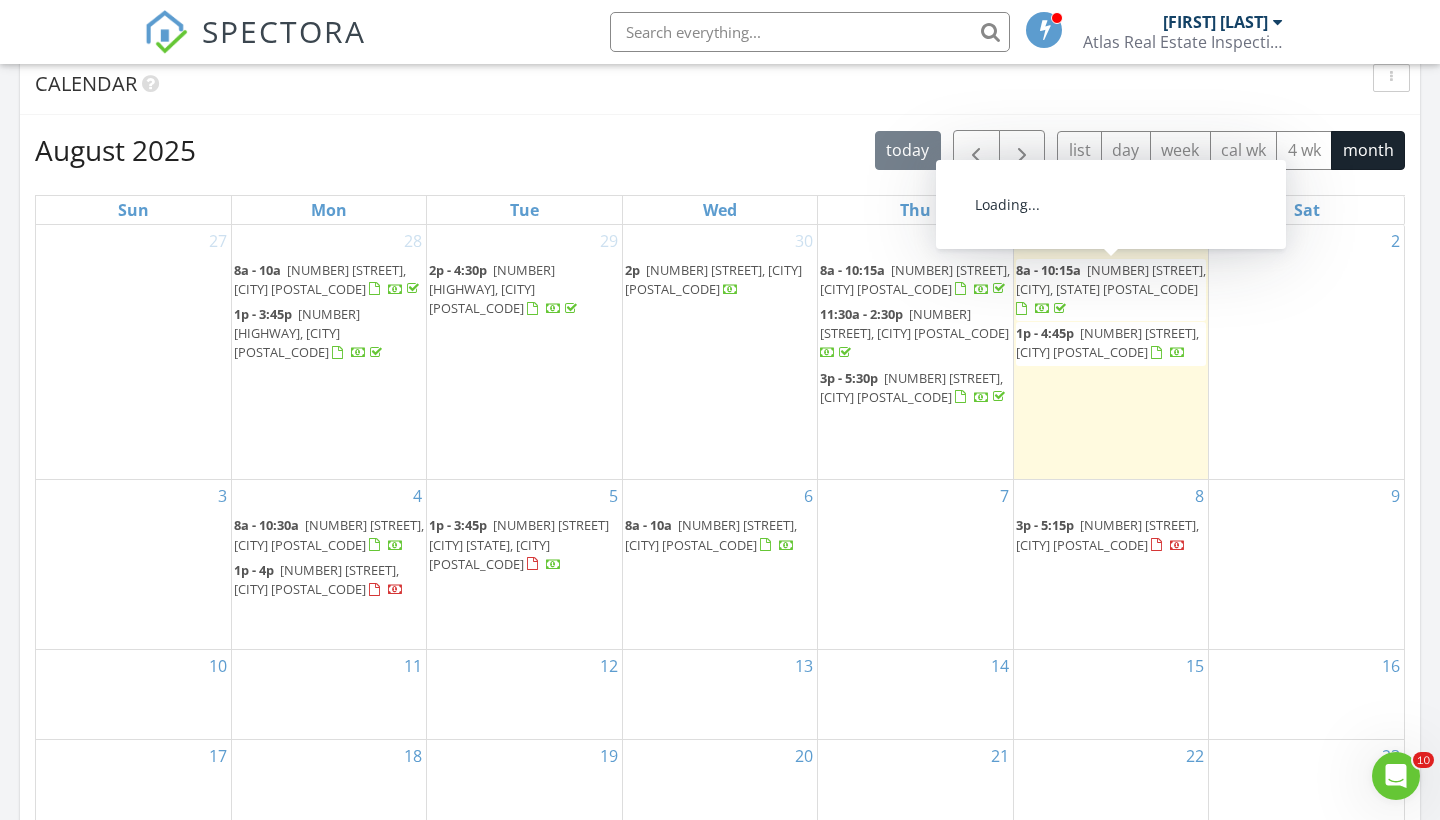 click on "[NUMBER] [STREET], [CITY] [ZIP]" at bounding box center [1111, 279] 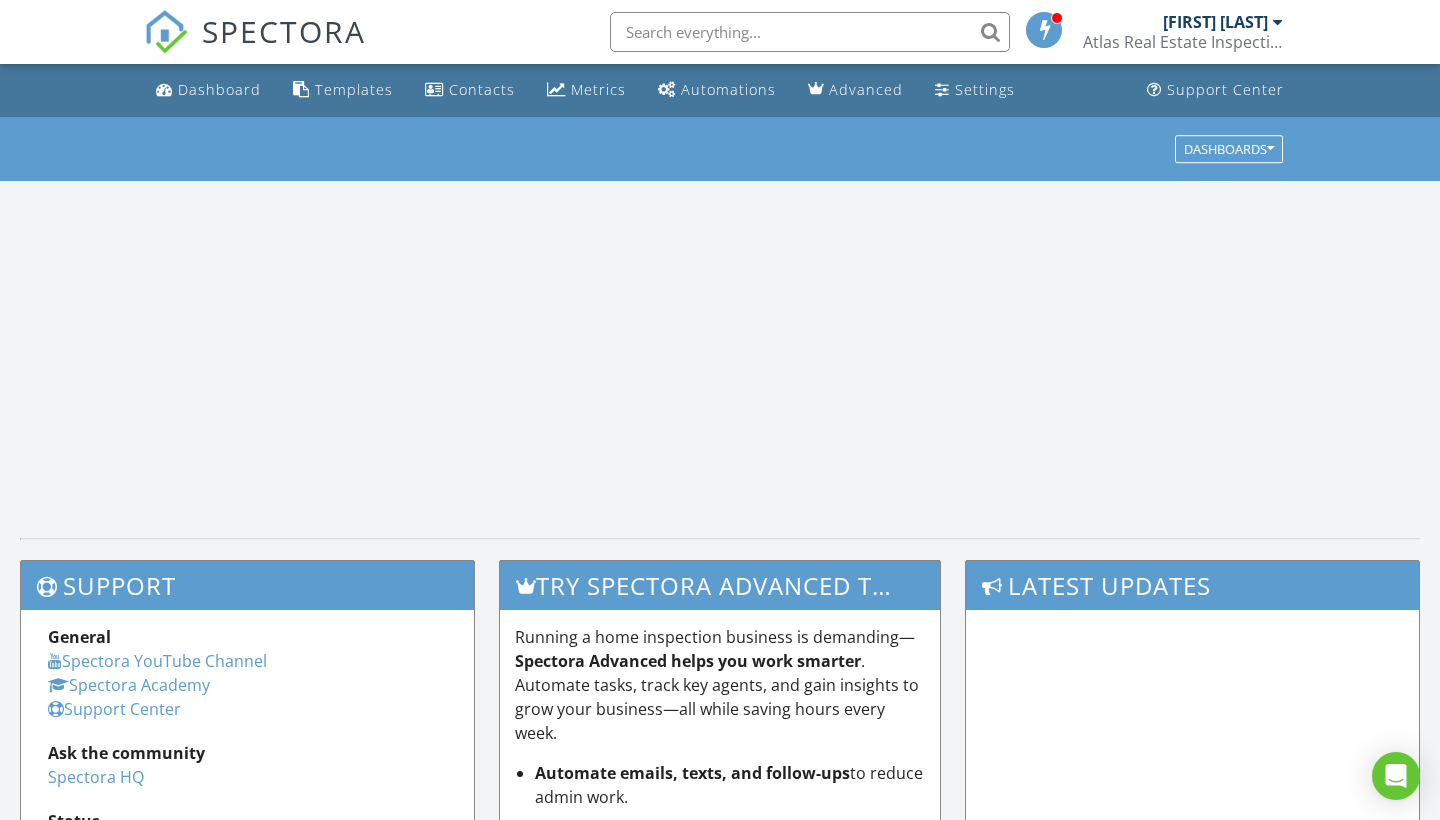 scroll, scrollTop: 0, scrollLeft: 0, axis: both 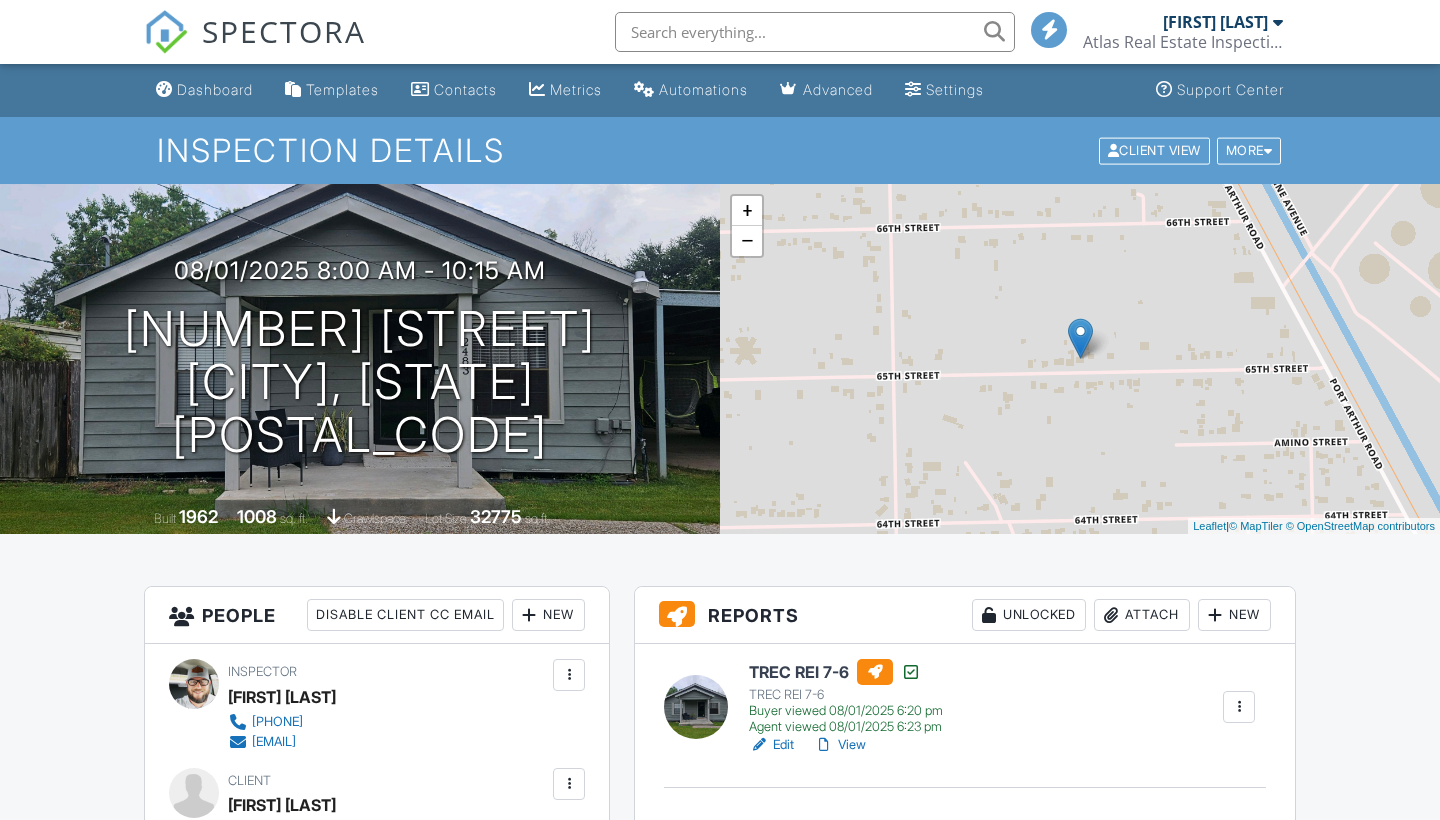 click on "Edit" at bounding box center (771, 745) 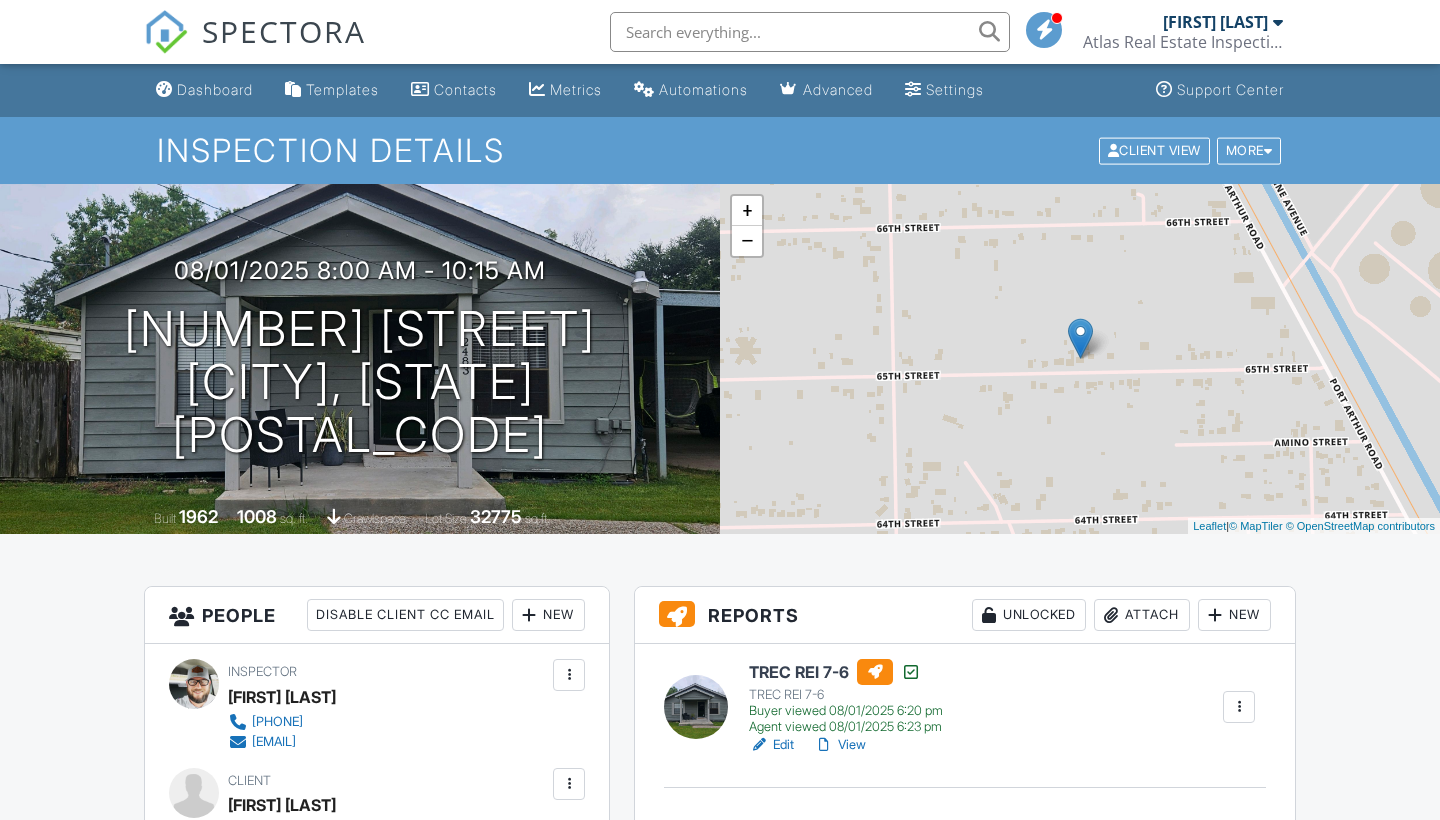 scroll, scrollTop: 0, scrollLeft: 0, axis: both 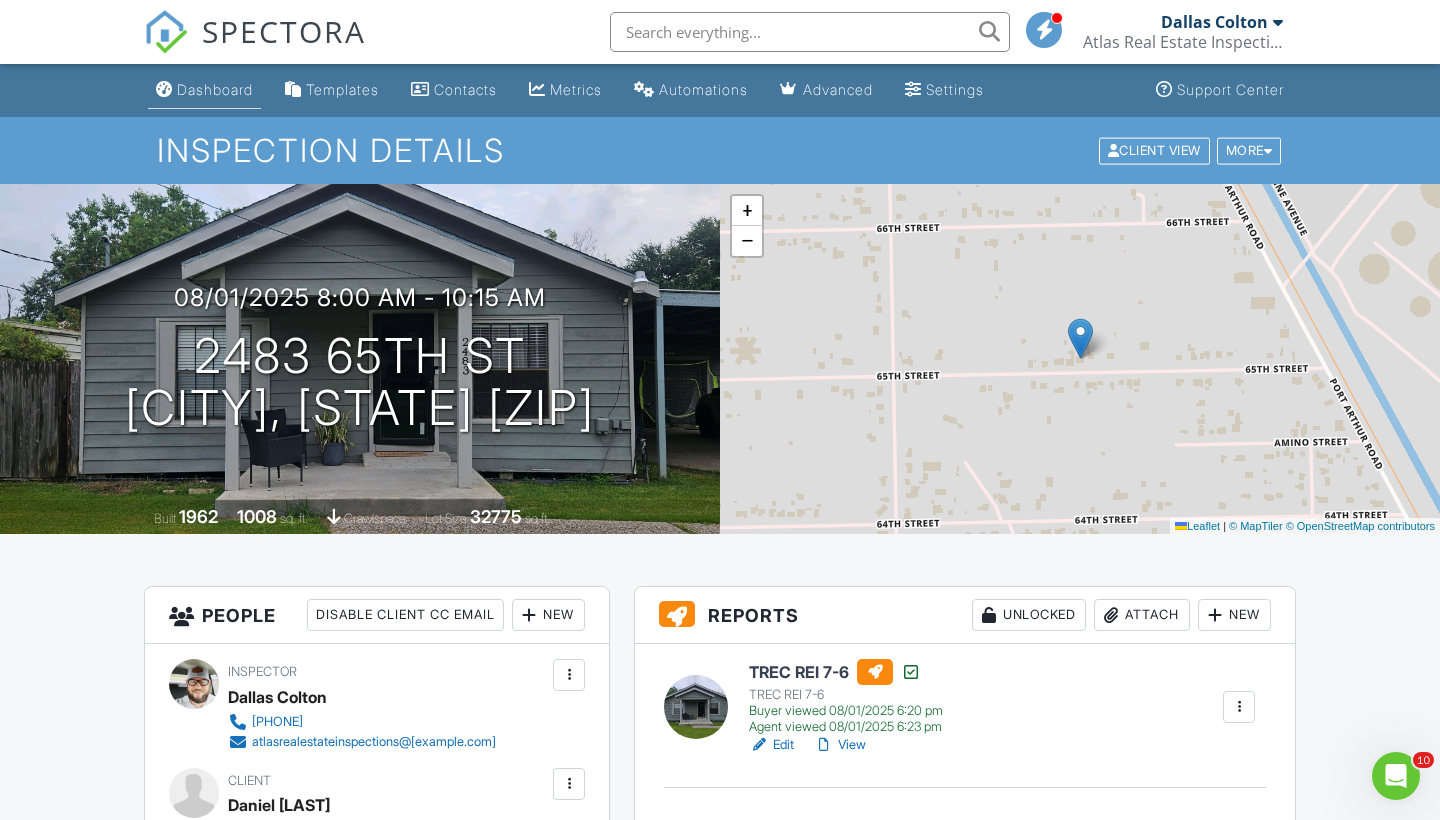 click on "Dashboard" at bounding box center [215, 89] 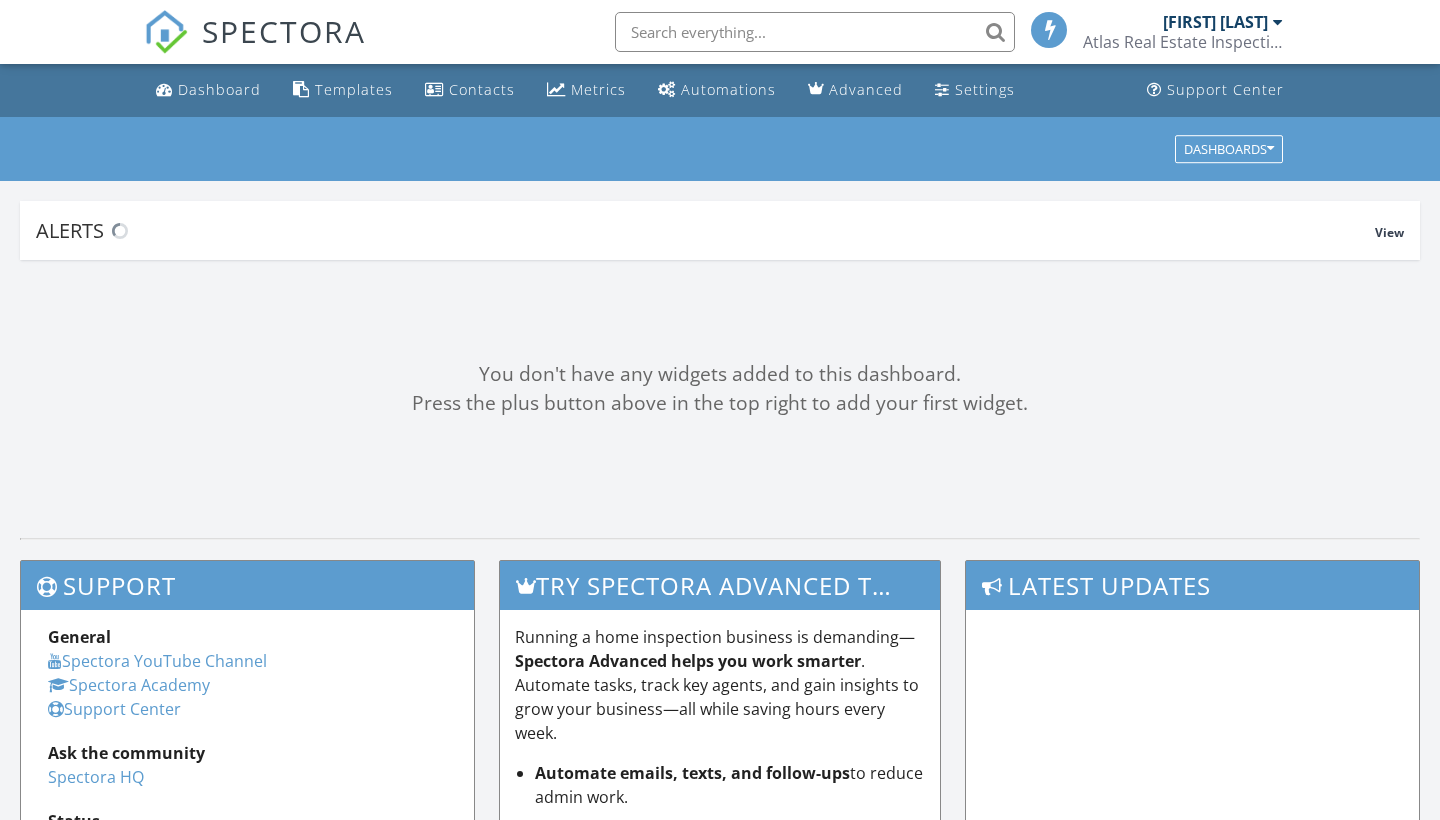 scroll, scrollTop: 0, scrollLeft: 0, axis: both 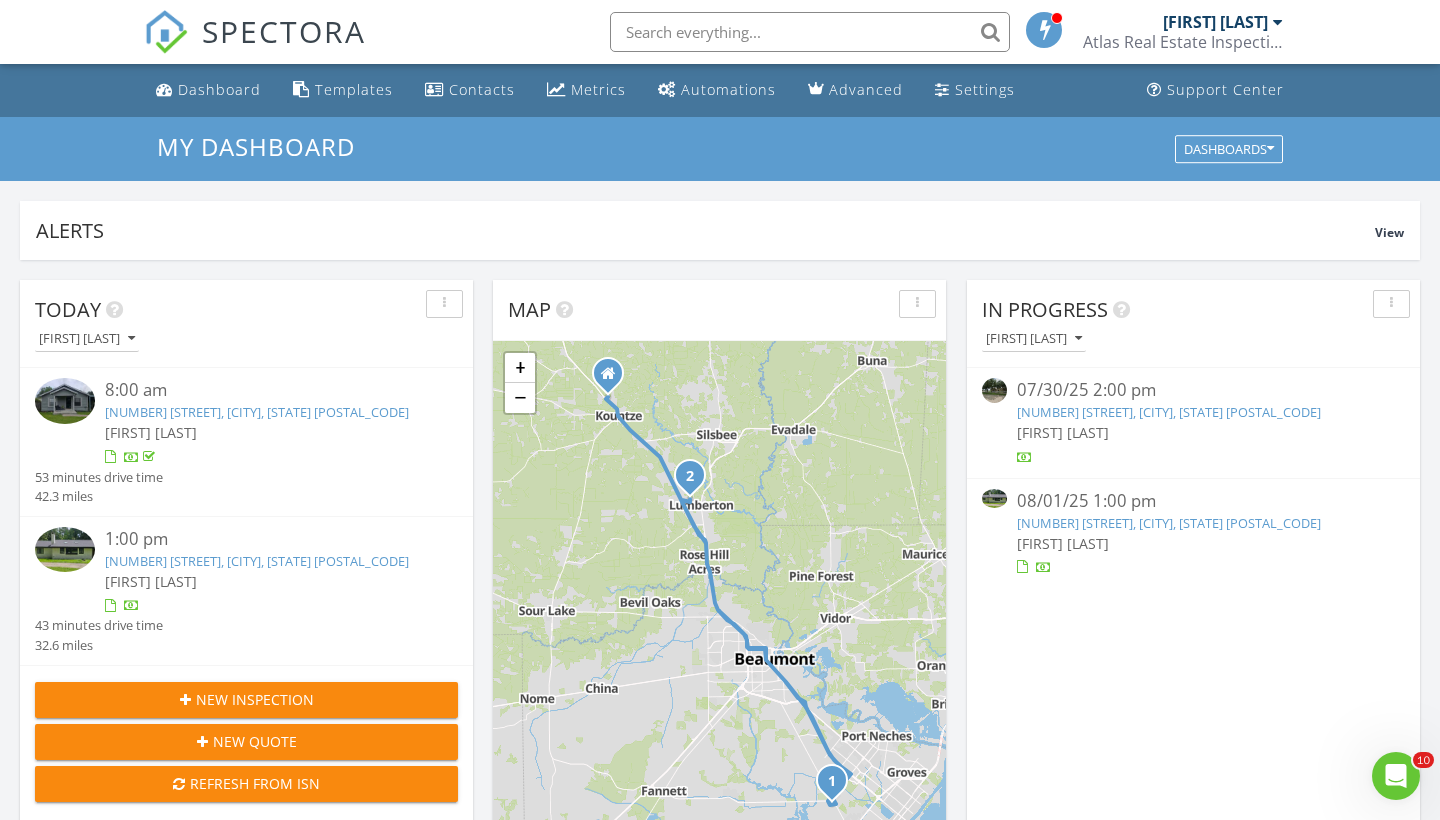 click on "[NUMBER] [STREET], [CITY], [STATE] [POSTAL_CODE]" at bounding box center (1169, 523) 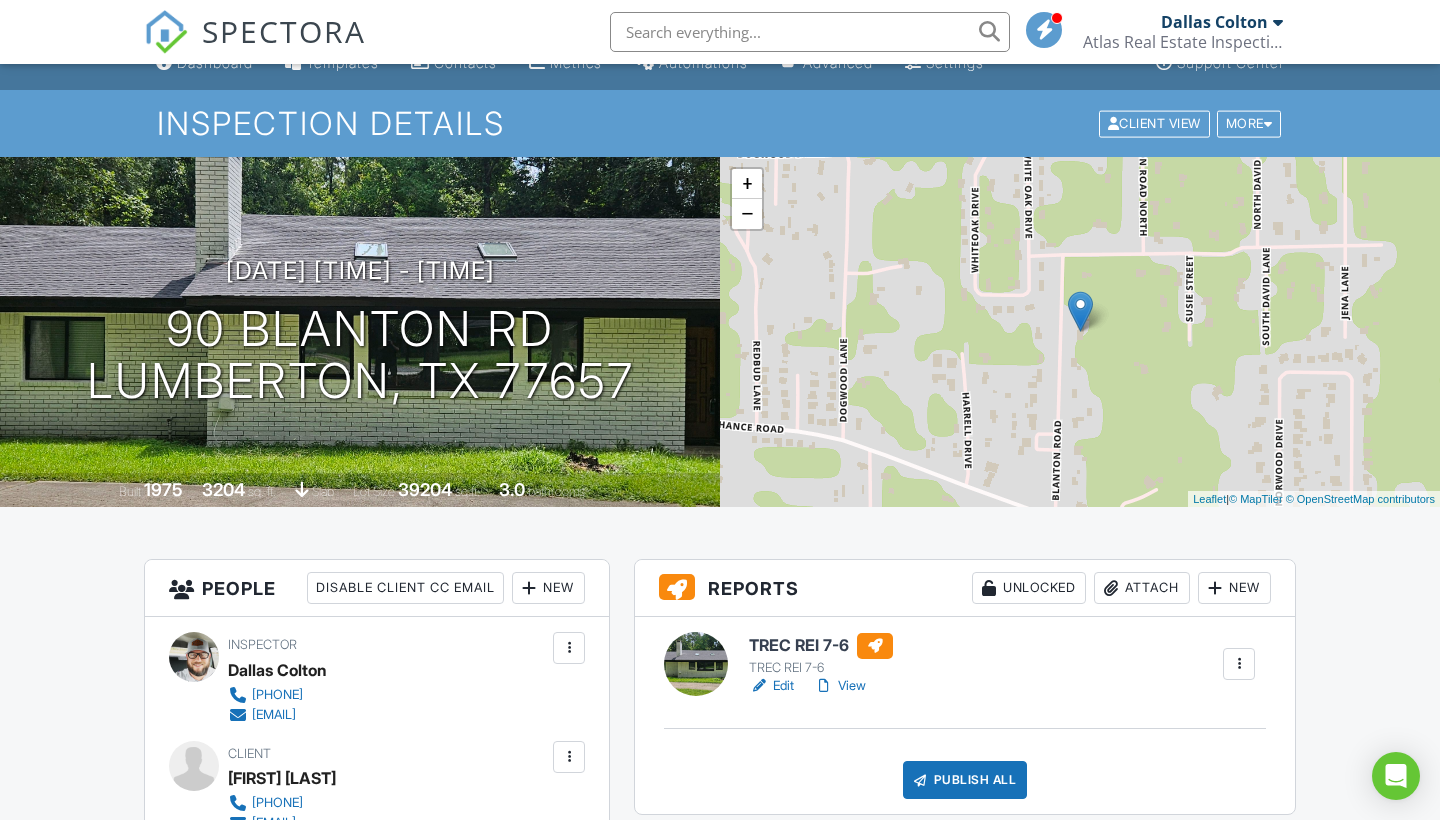 scroll, scrollTop: 232, scrollLeft: 0, axis: vertical 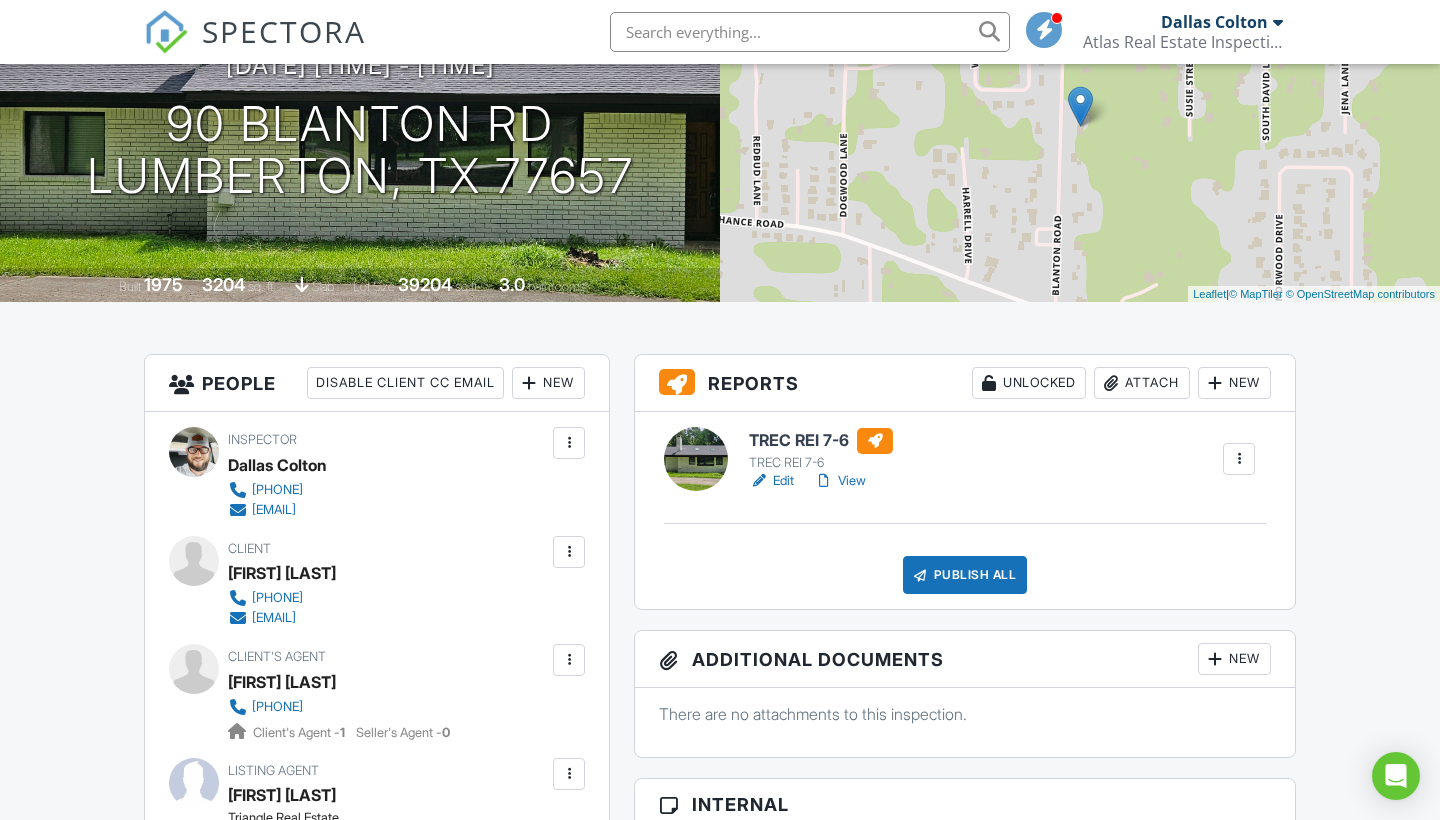click at bounding box center (569, 660) 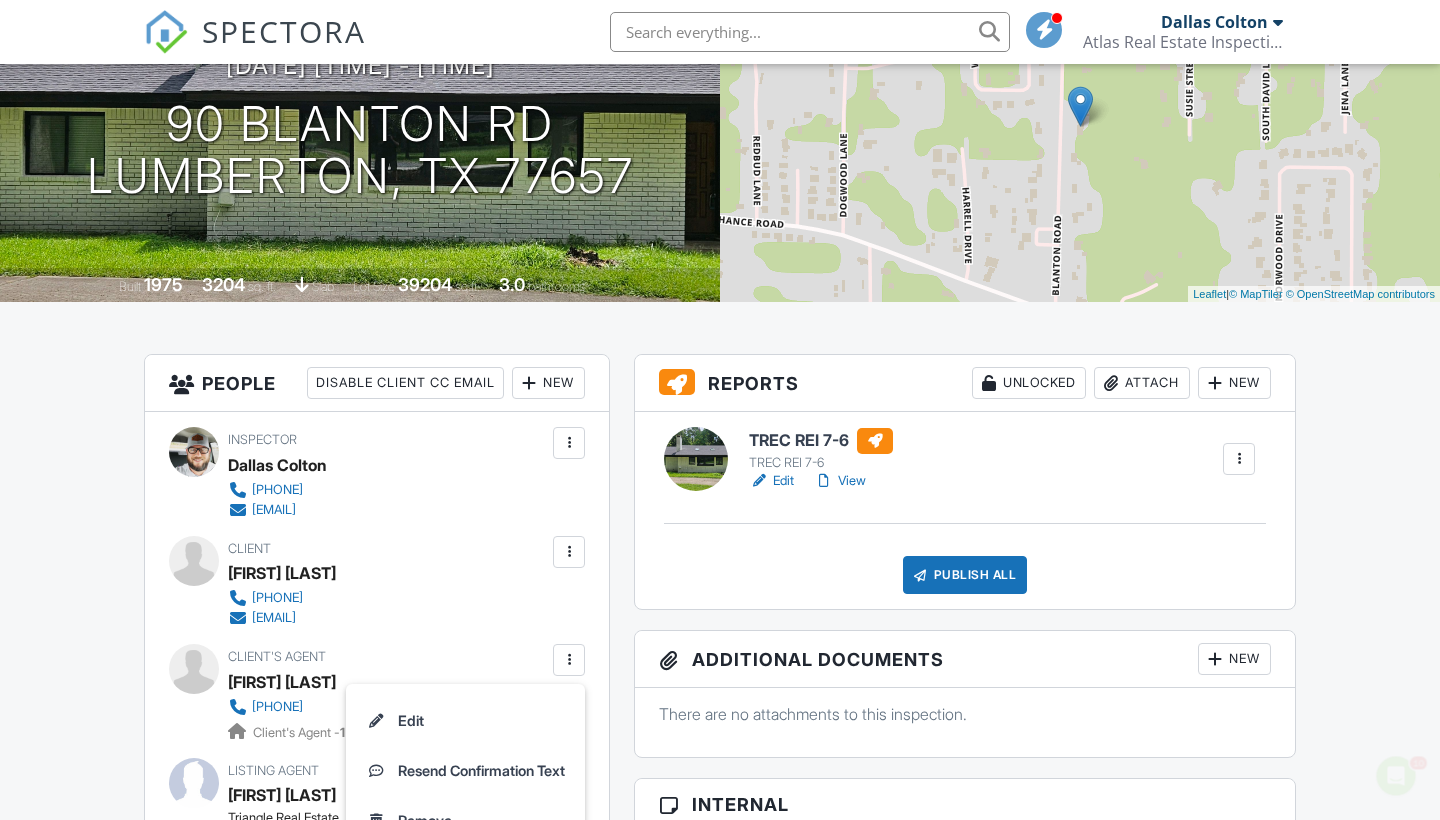 scroll, scrollTop: 0, scrollLeft: 0, axis: both 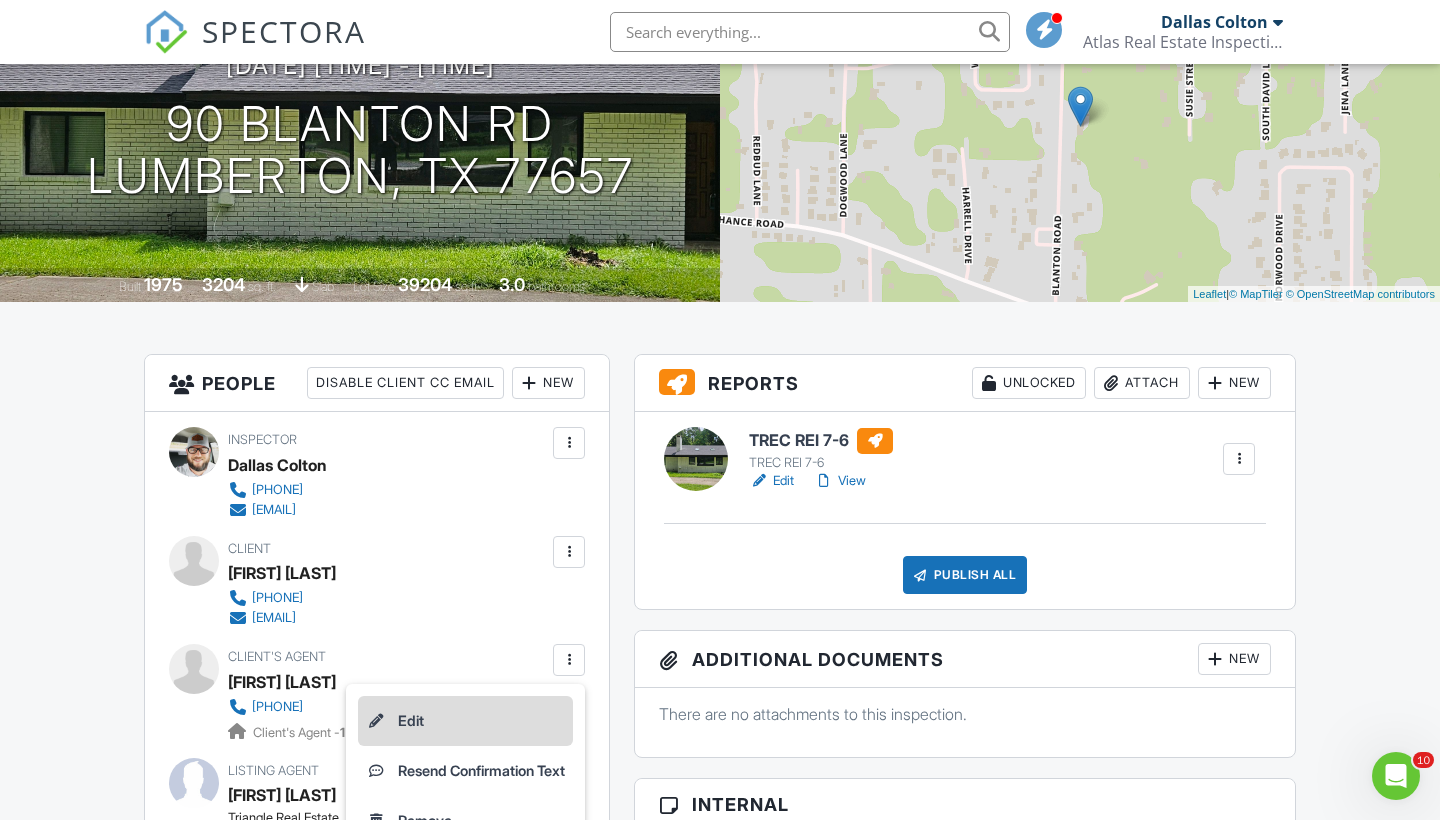 click on "Edit" at bounding box center (465, 721) 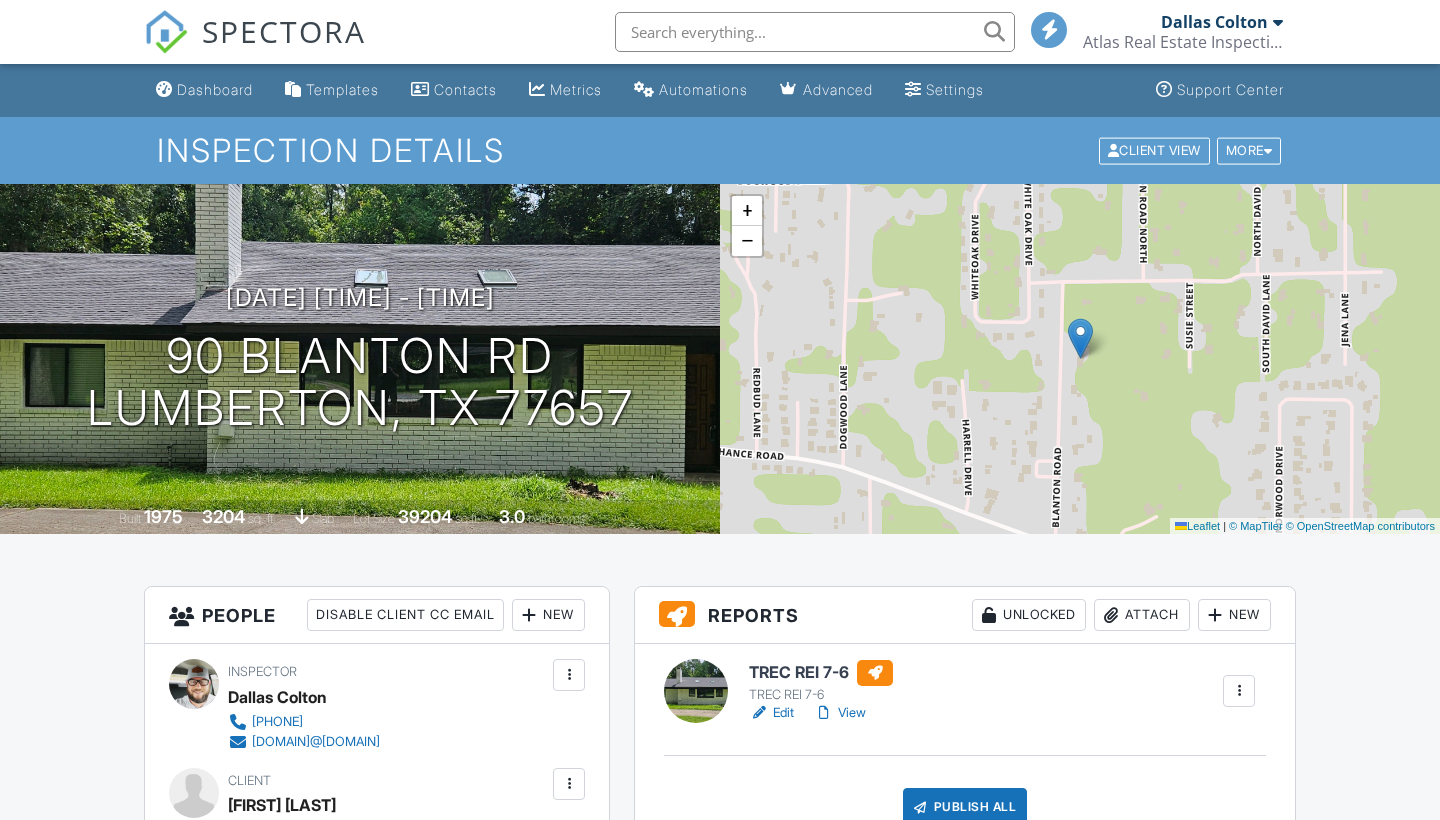 scroll, scrollTop: 245, scrollLeft: 0, axis: vertical 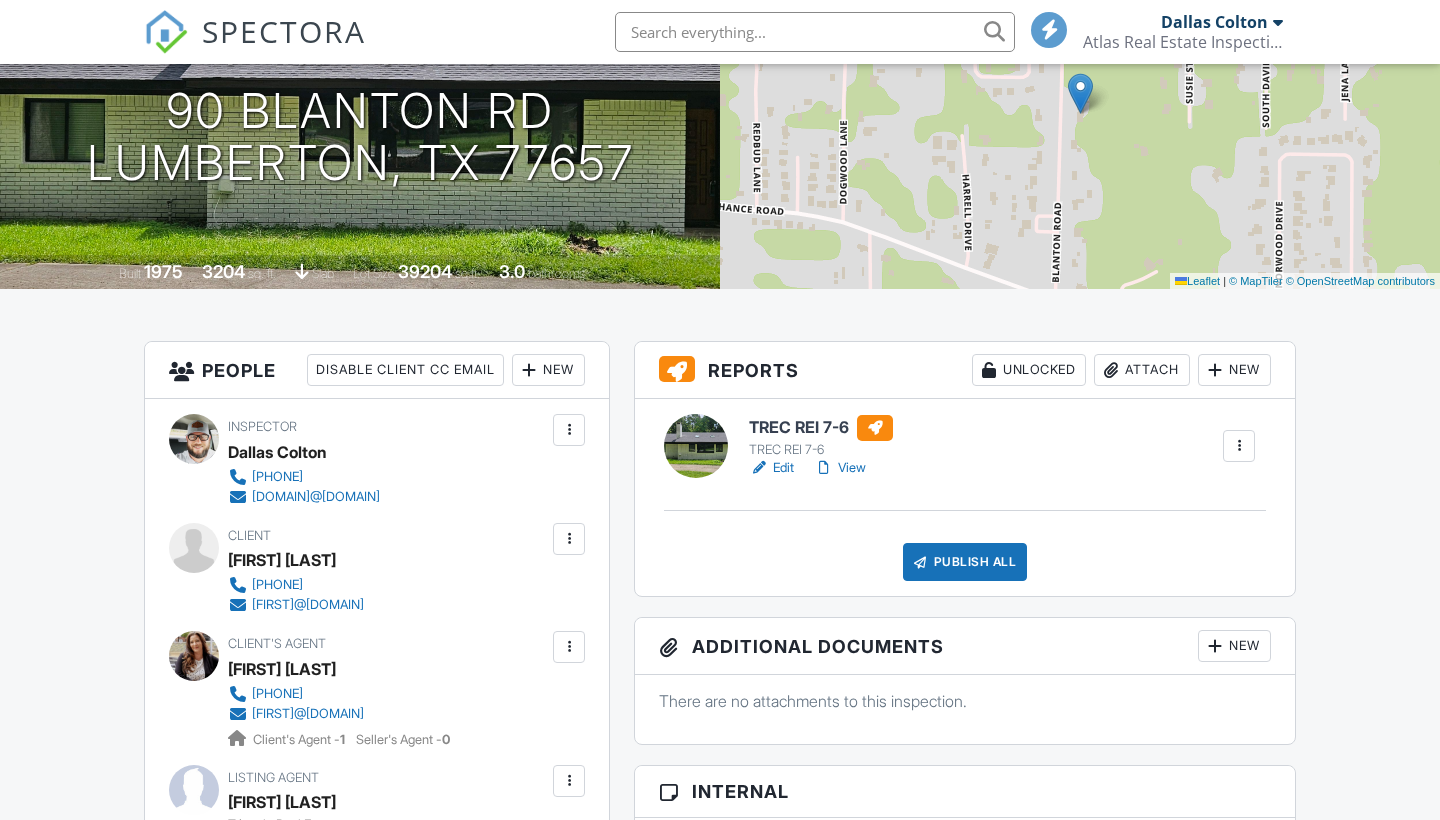 click on "View" at bounding box center (840, 468) 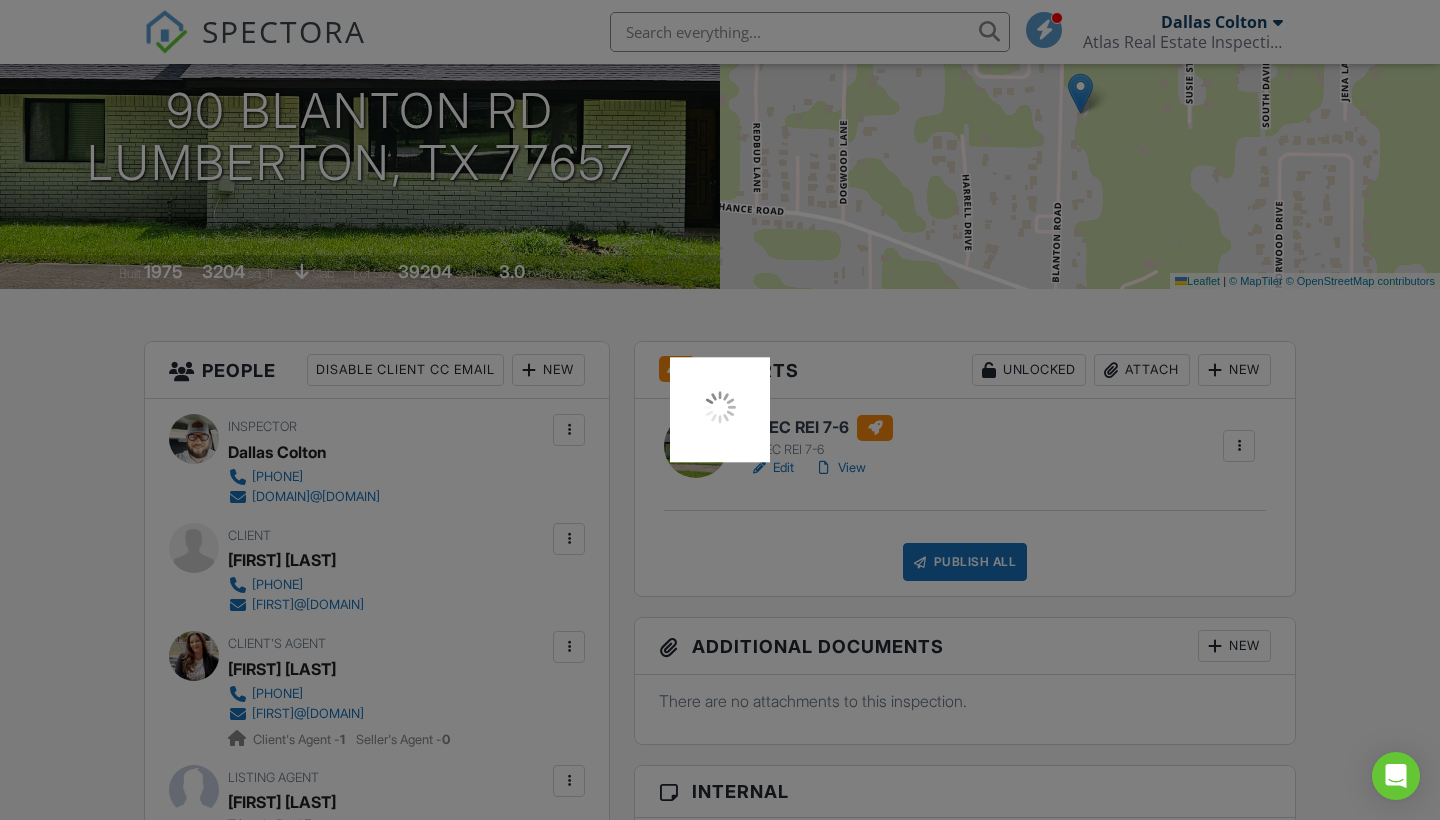 scroll, scrollTop: 245, scrollLeft: 0, axis: vertical 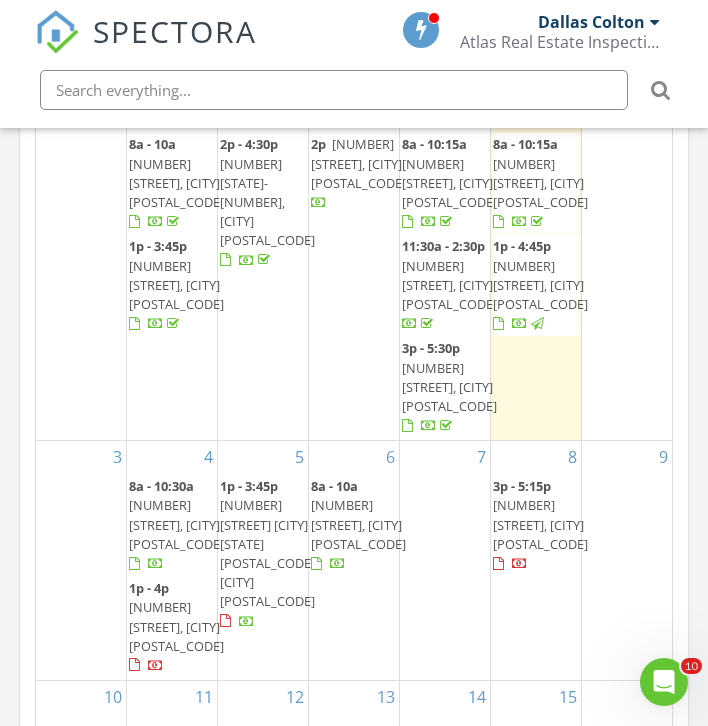 click on "[NUMBER] [STREET], [CITY] [POSTAL_CODE]" at bounding box center [176, 524] 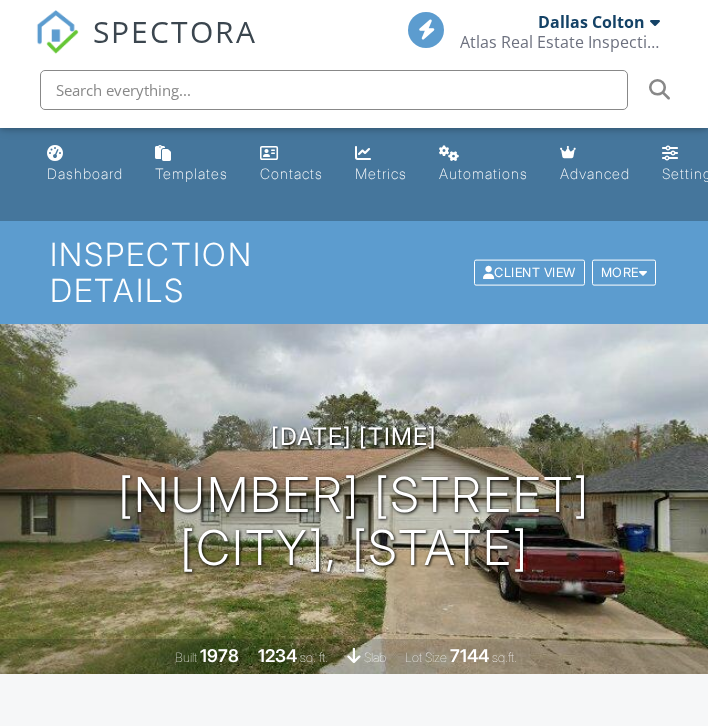 scroll, scrollTop: 0, scrollLeft: 0, axis: both 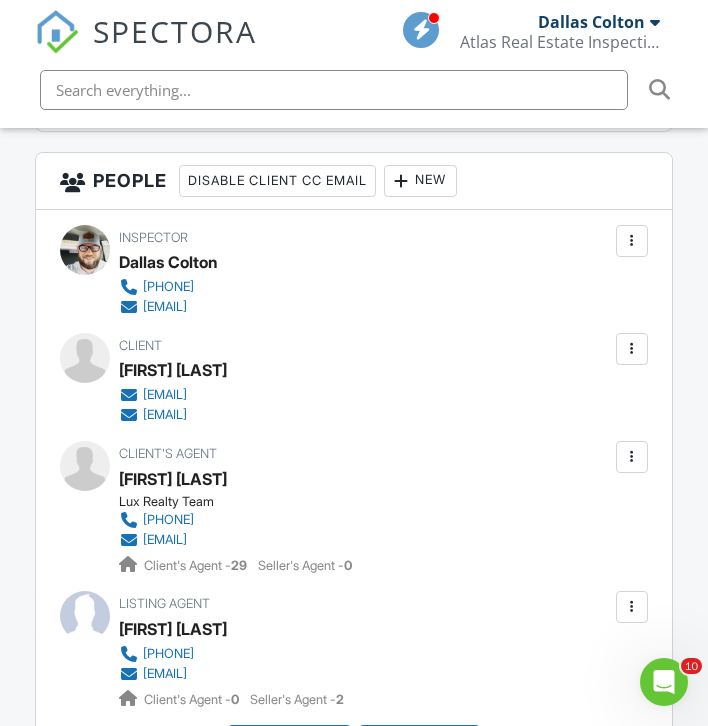 click at bounding box center [632, 349] 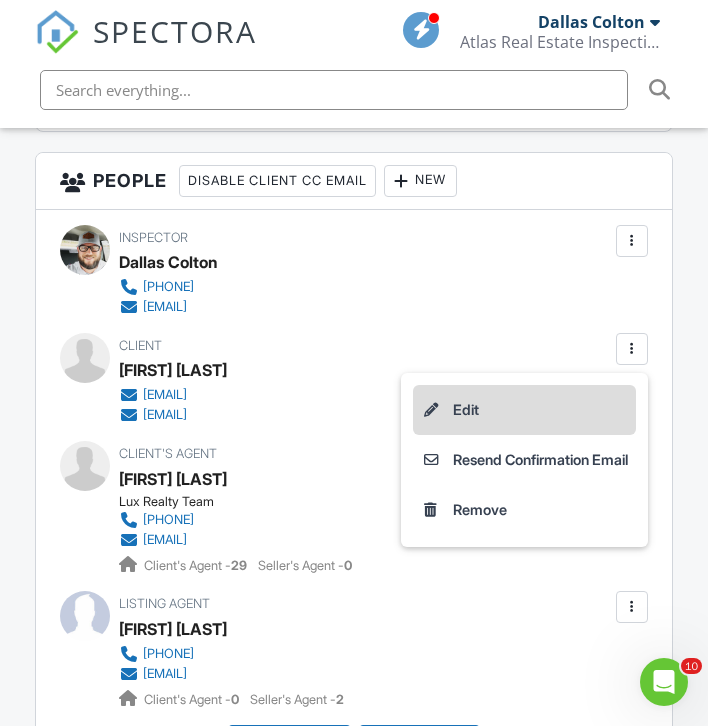 click on "Edit" at bounding box center (524, 410) 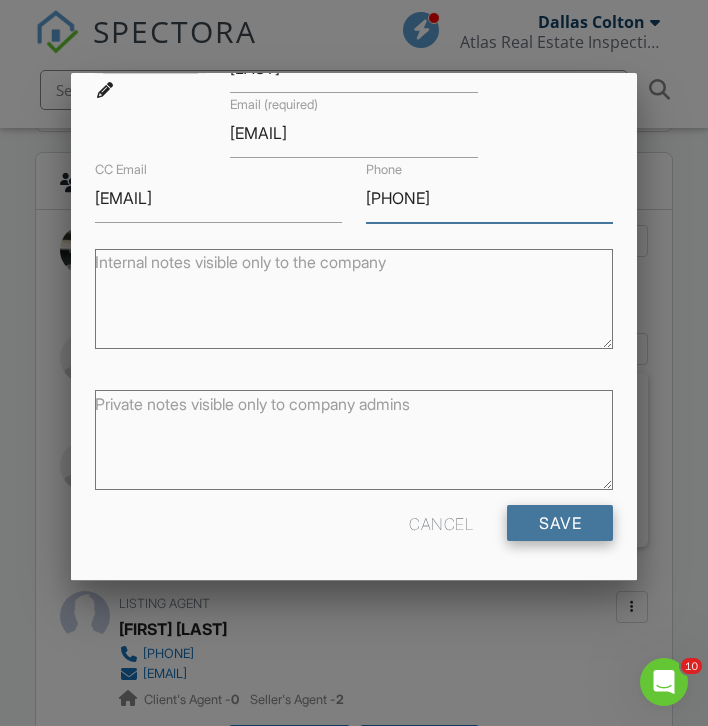 scroll, scrollTop: 210, scrollLeft: 0, axis: vertical 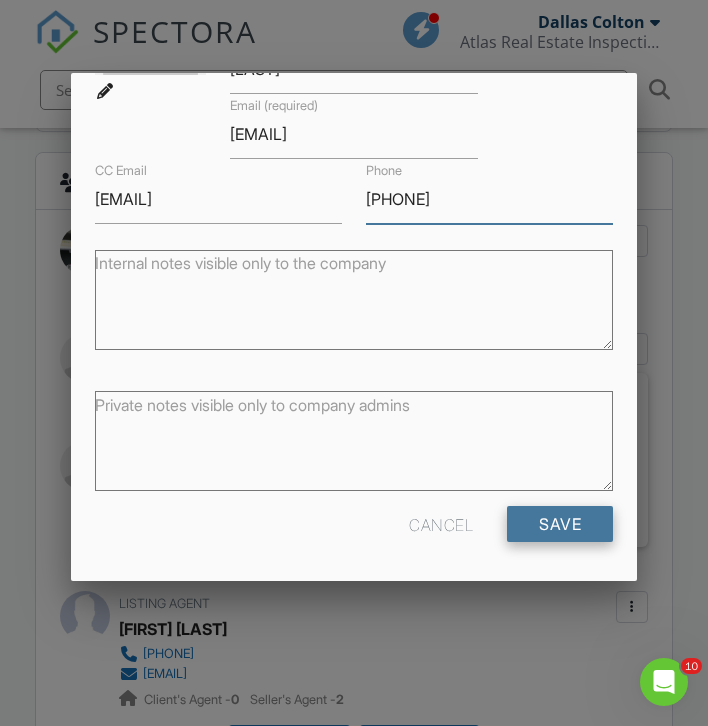 type on "786-562-4383" 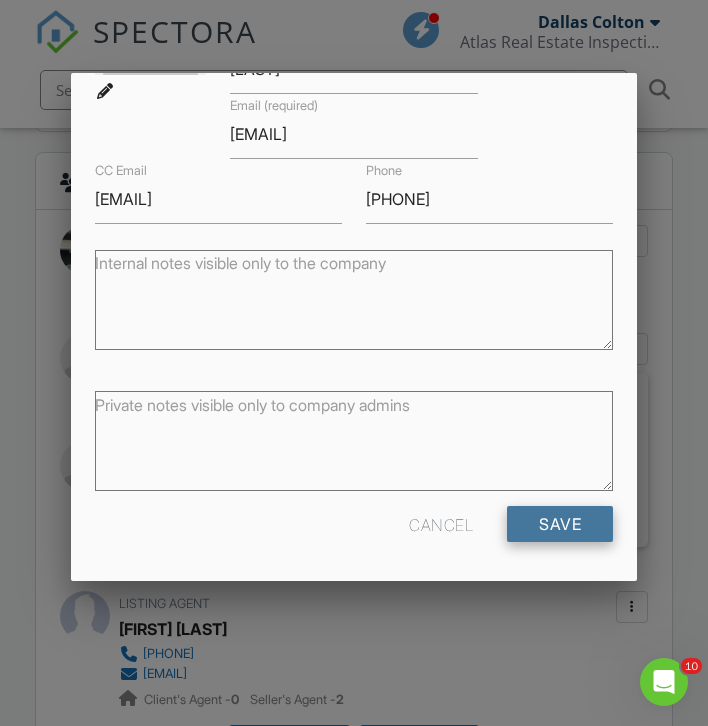 click on "Save" at bounding box center [560, 524] 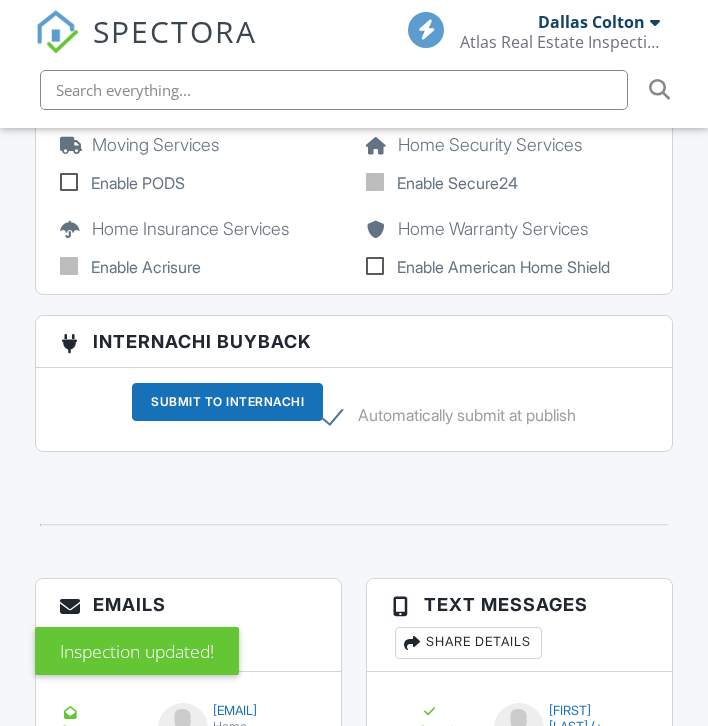 scroll, scrollTop: 4445, scrollLeft: 0, axis: vertical 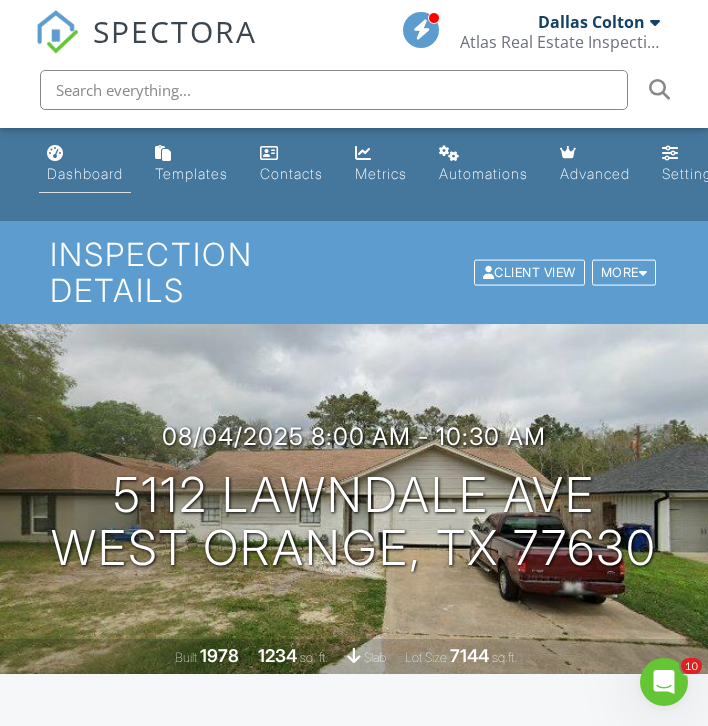 click on "Dashboard" at bounding box center [85, 173] 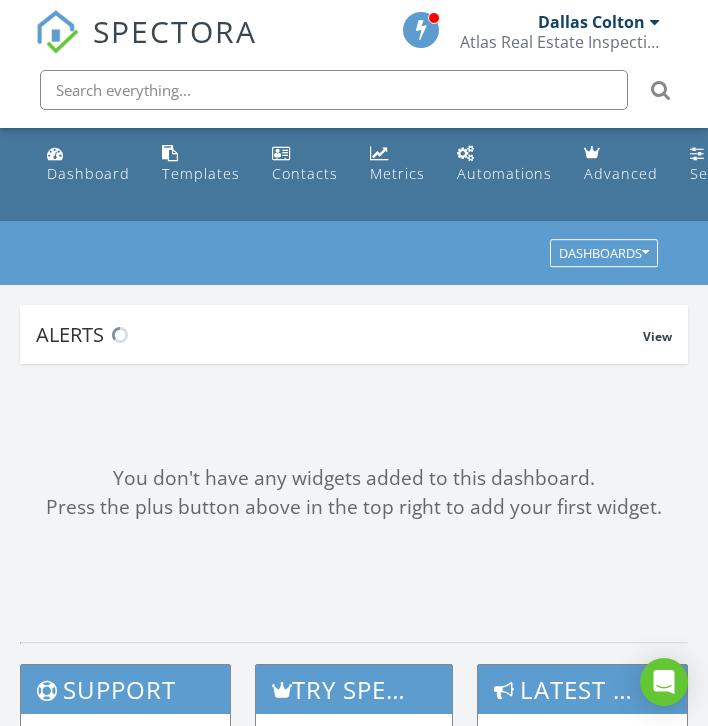 scroll, scrollTop: 0, scrollLeft: 0, axis: both 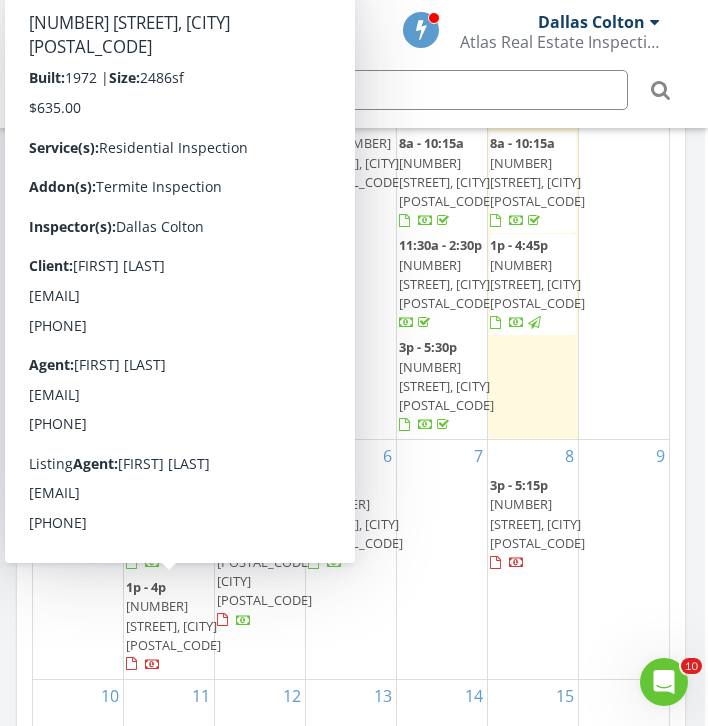 click on "[NUMBER] [STREET], [CITY] [POSTAL_CODE]" at bounding box center [173, 625] 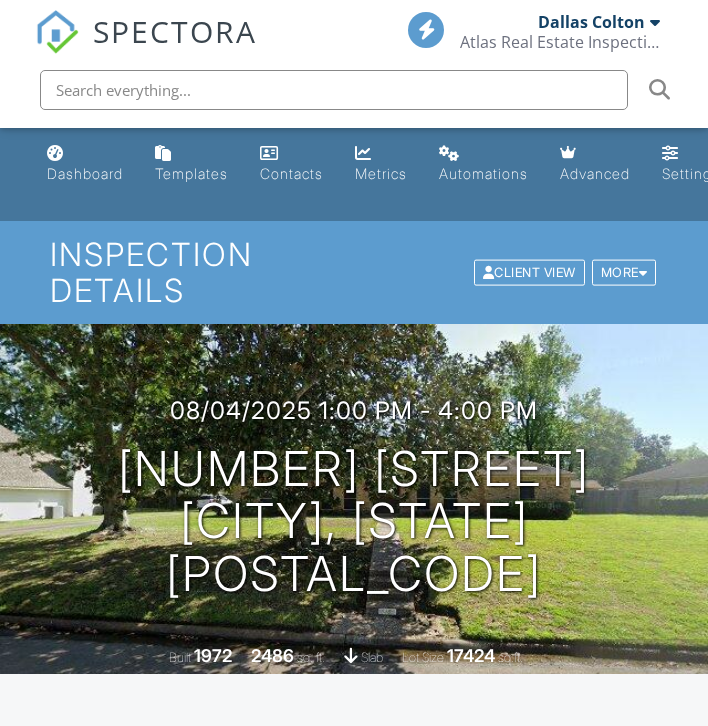scroll, scrollTop: 0, scrollLeft: 0, axis: both 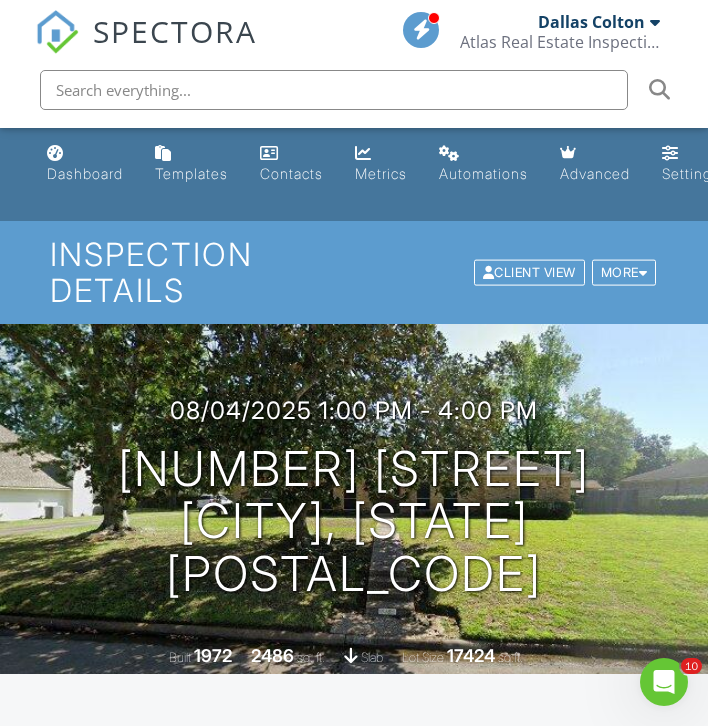 click on "Dashboard" at bounding box center (85, 173) 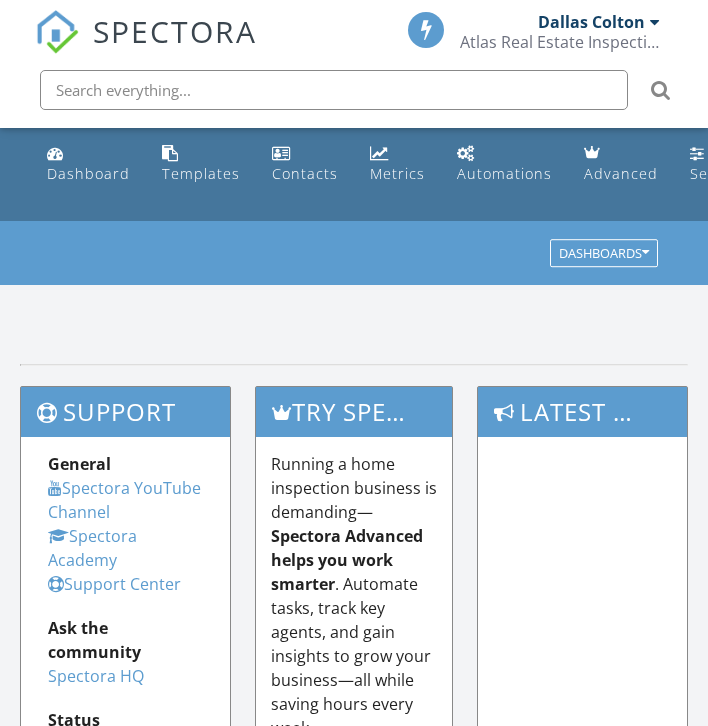 scroll, scrollTop: 0, scrollLeft: 0, axis: both 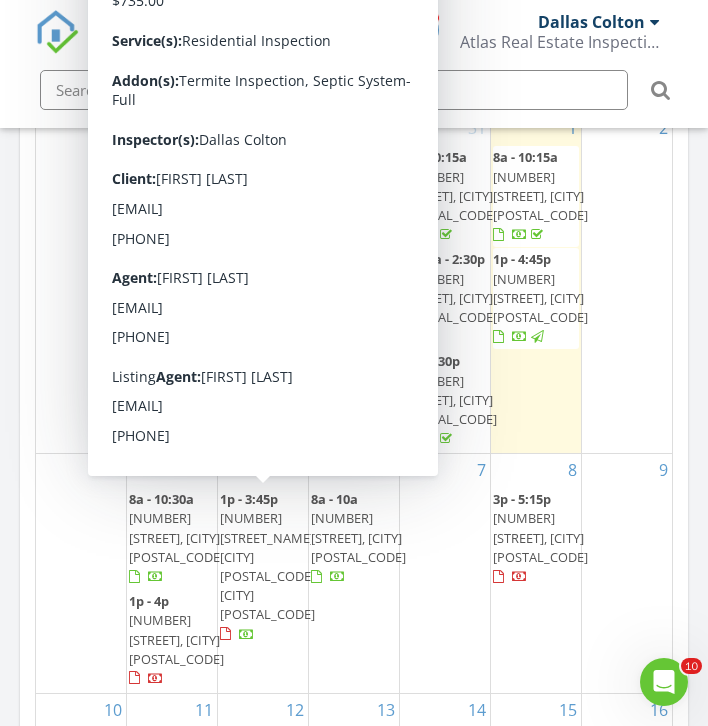 click on "[NUMBER] [STREET_NAME] [CITY] [POSTAL_CODE], [CITY] [POSTAL_CODE]" at bounding box center [269, 566] 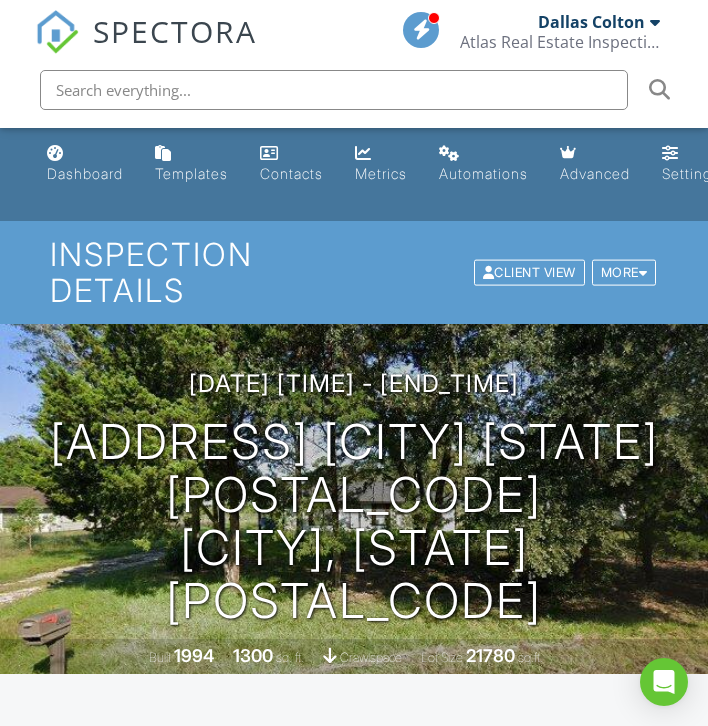 scroll, scrollTop: 0, scrollLeft: 0, axis: both 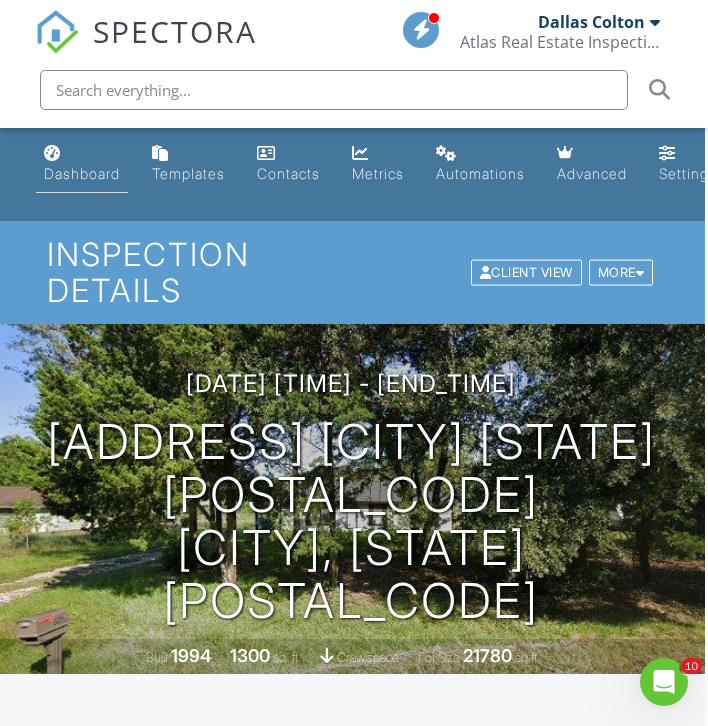click at bounding box center (52, 153) 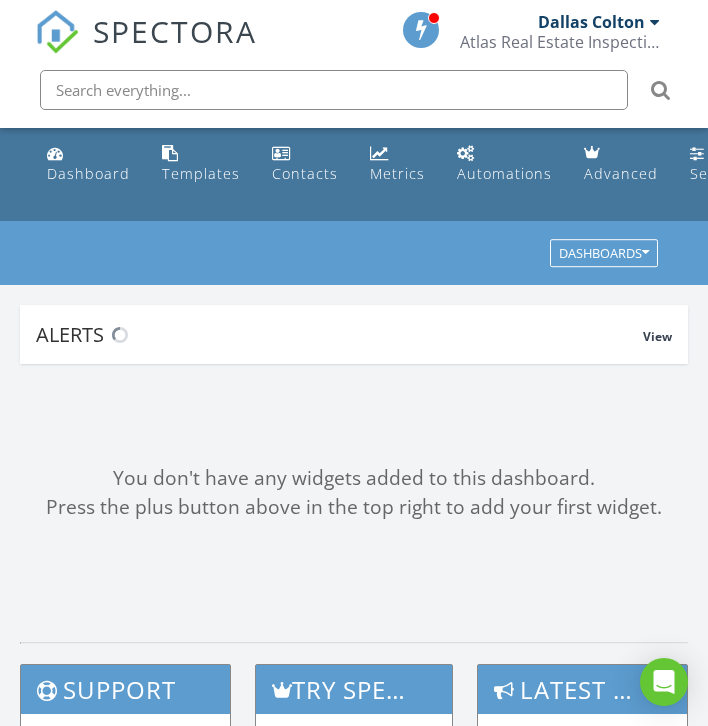 scroll, scrollTop: 0, scrollLeft: 0, axis: both 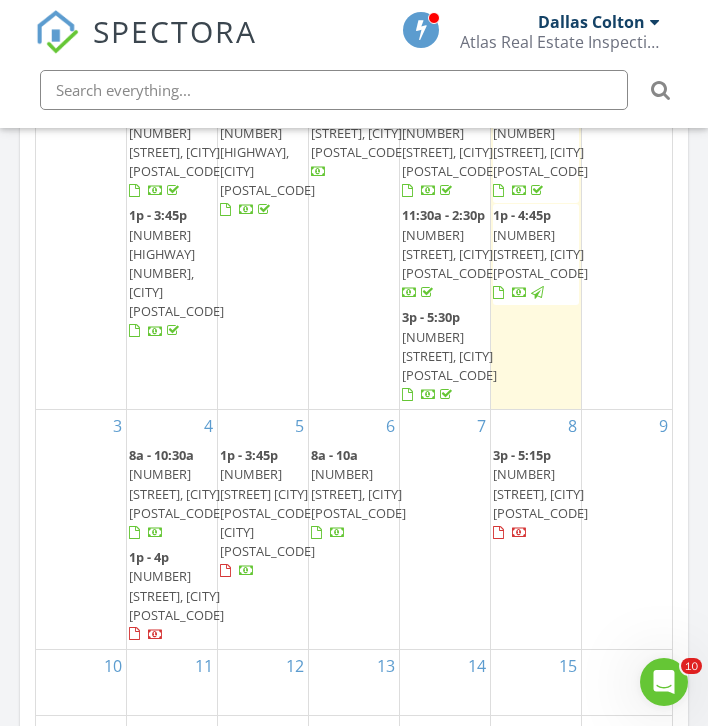 click on "408 S 29th St, Nederland 77627" at bounding box center (358, 493) 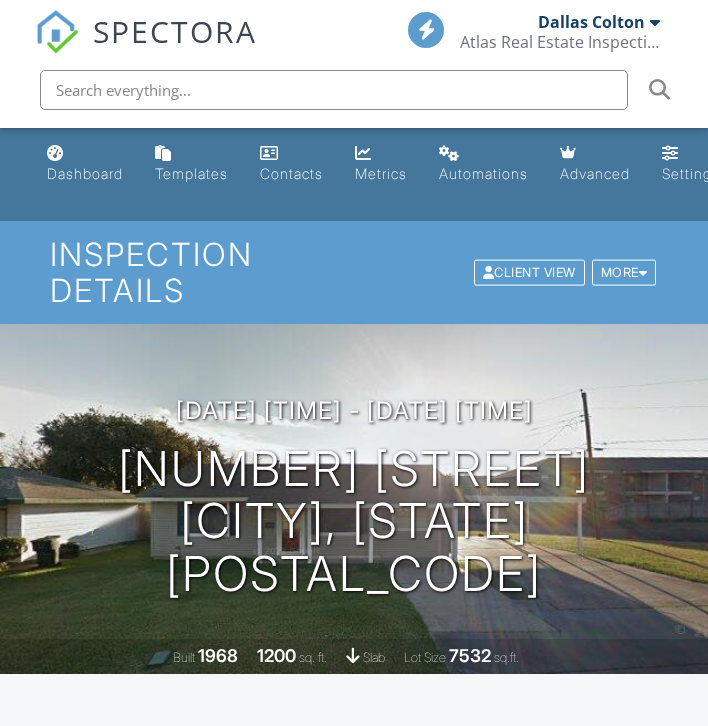 scroll, scrollTop: 213, scrollLeft: 0, axis: vertical 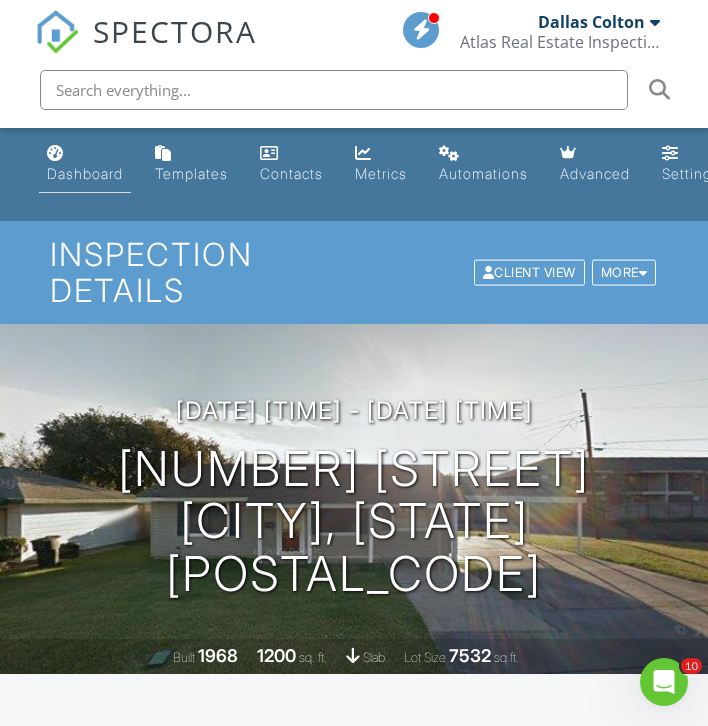 click at bounding box center [55, 153] 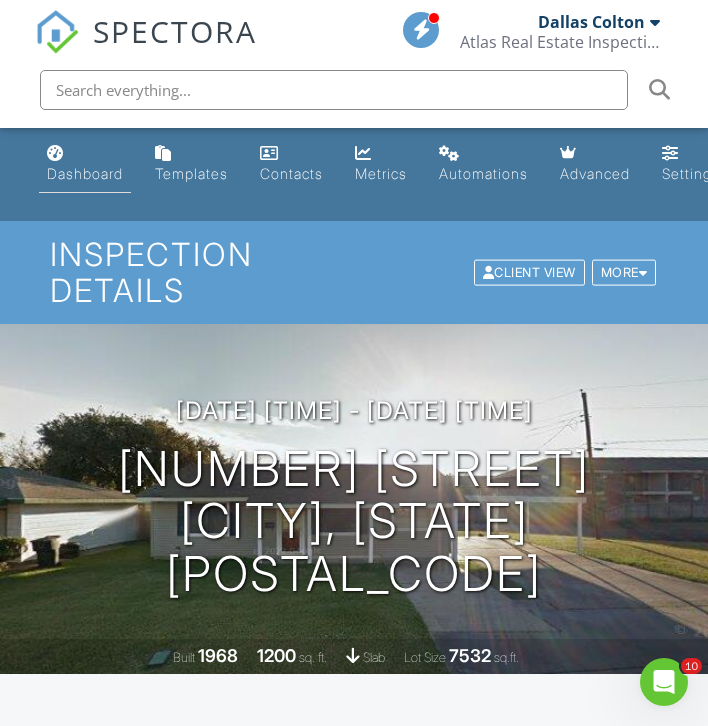 click at bounding box center (354, 363) 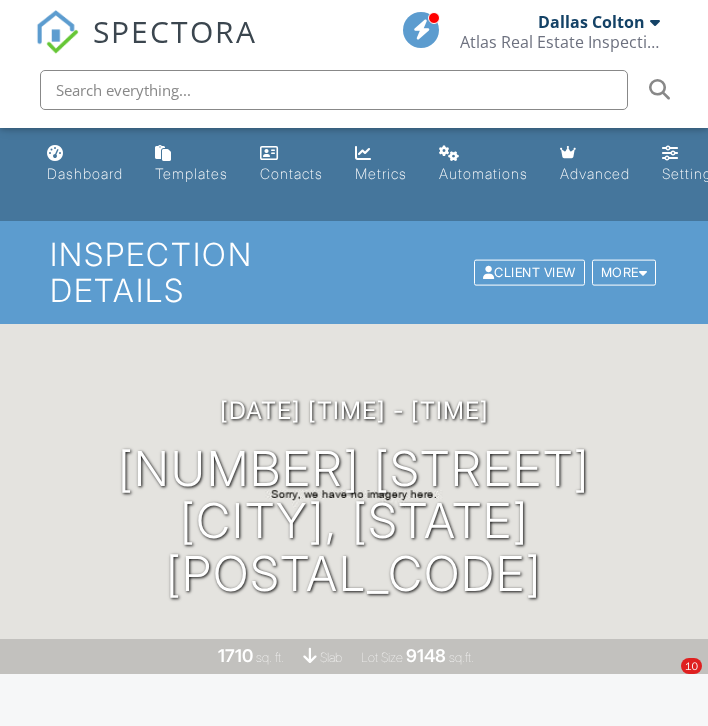 scroll, scrollTop: 0, scrollLeft: 0, axis: both 